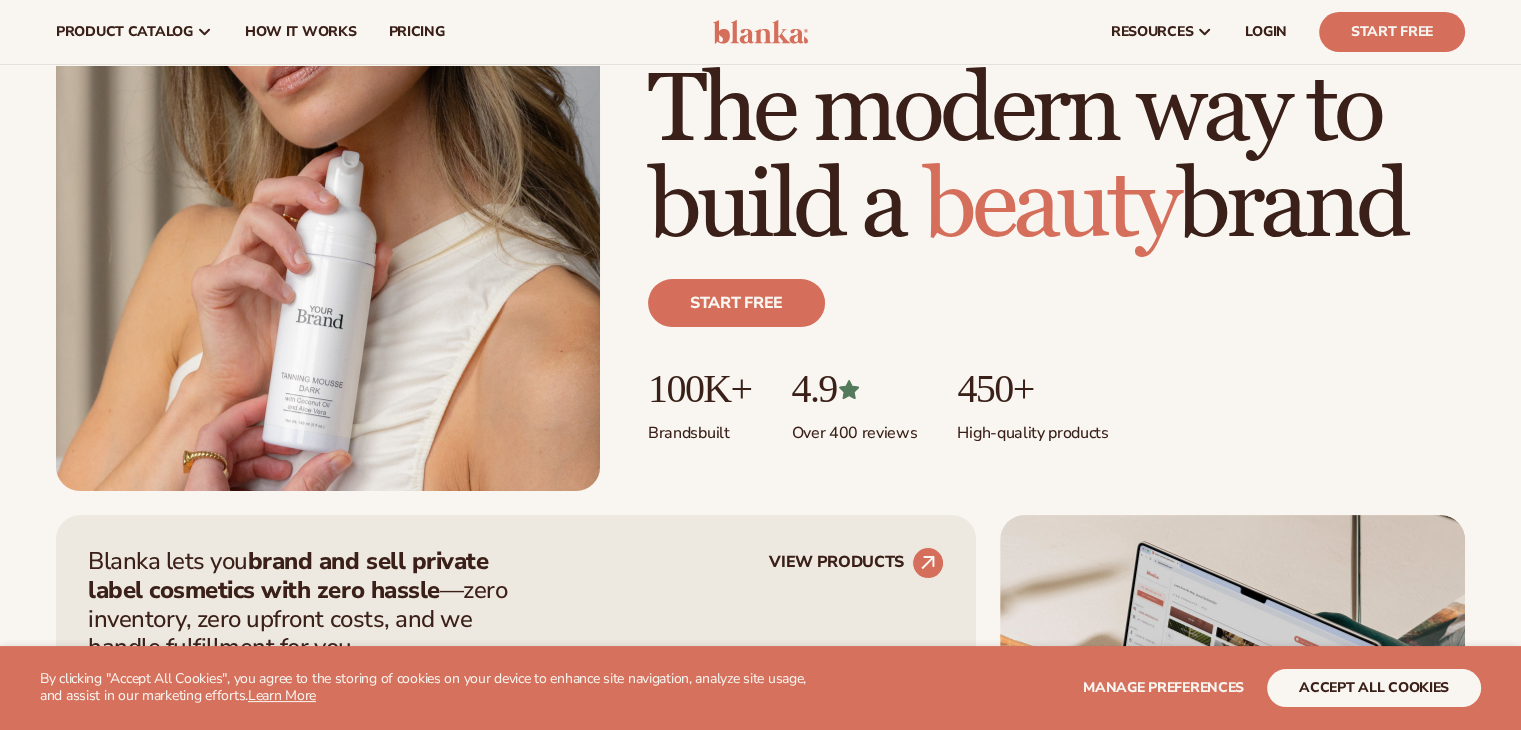scroll, scrollTop: 0, scrollLeft: 0, axis: both 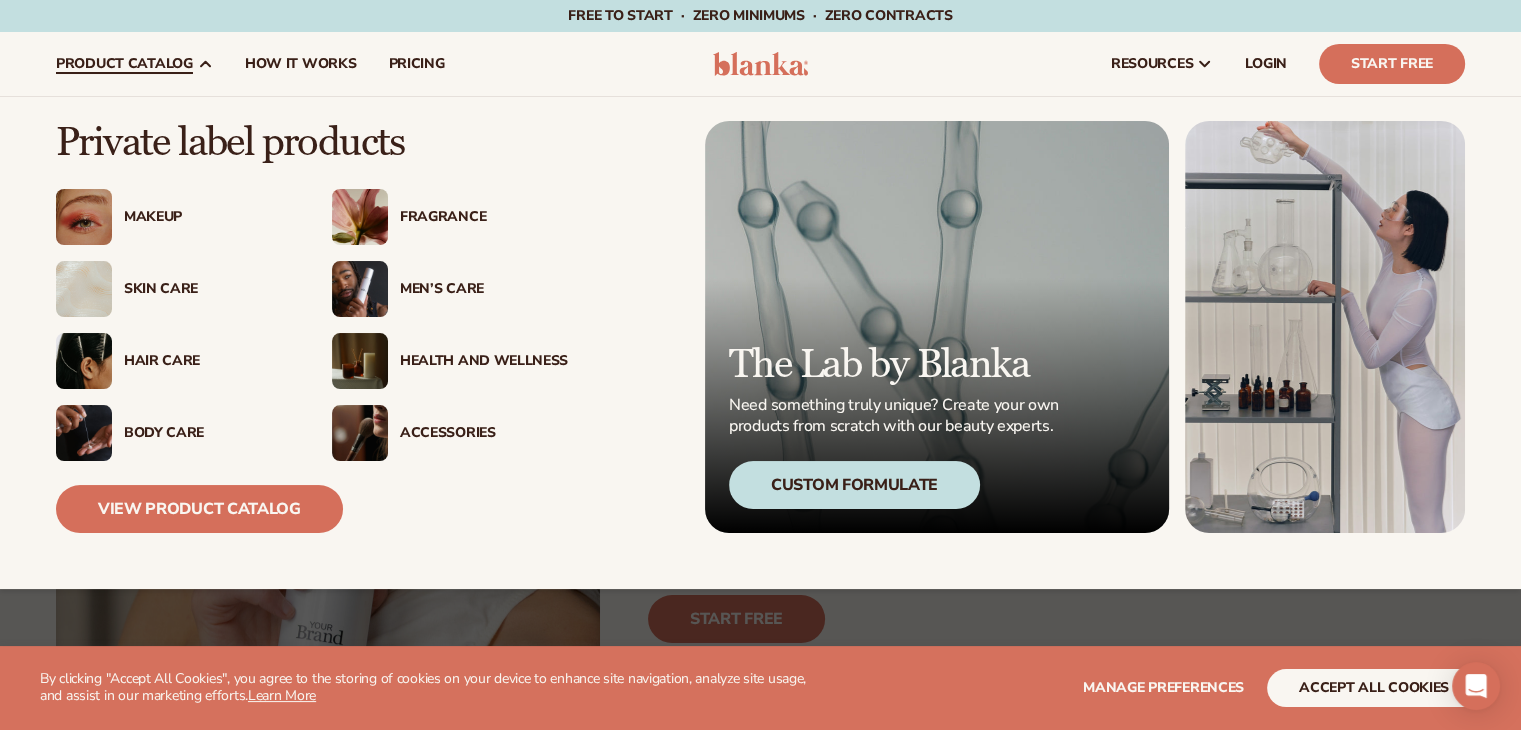 click on "Skin Care" at bounding box center [208, 289] 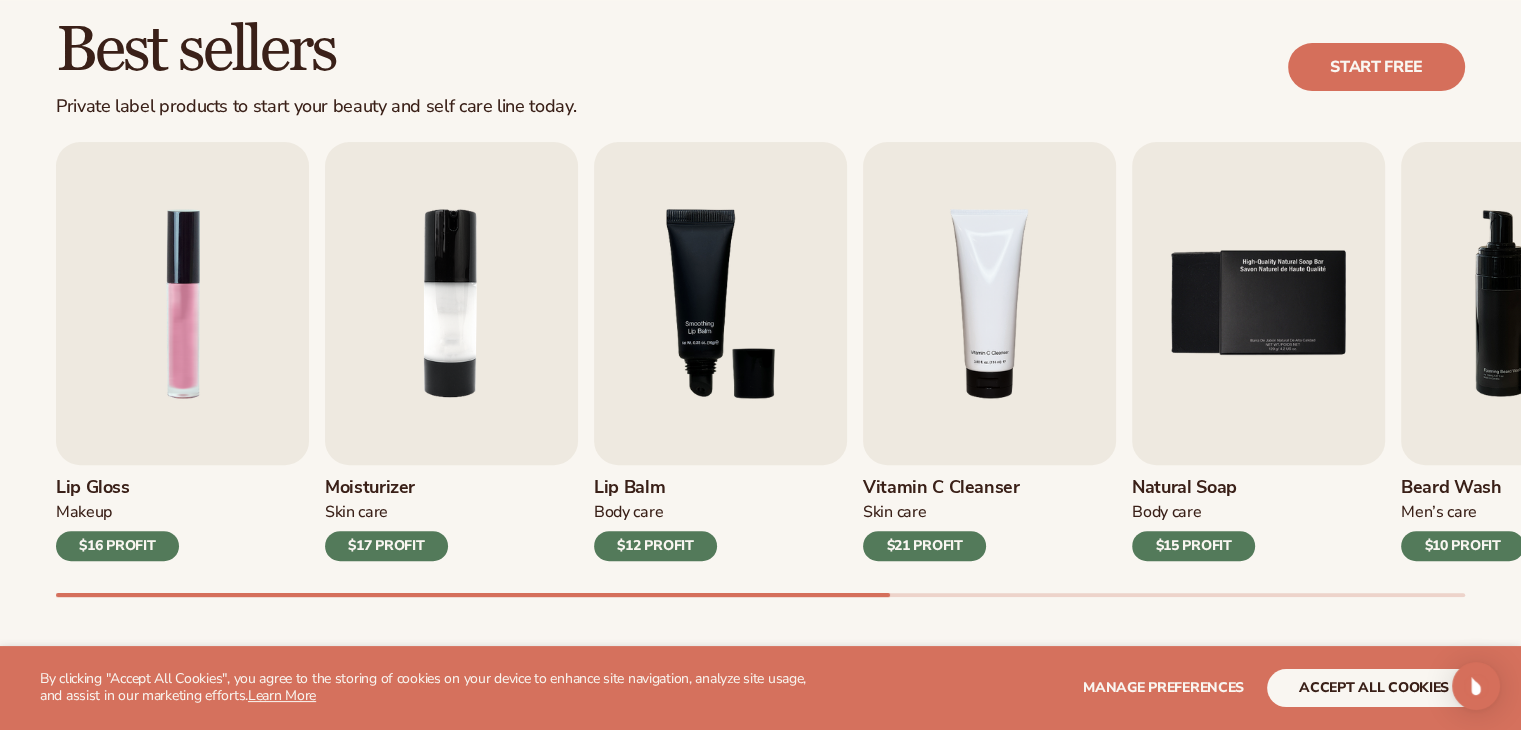 scroll, scrollTop: 620, scrollLeft: 0, axis: vertical 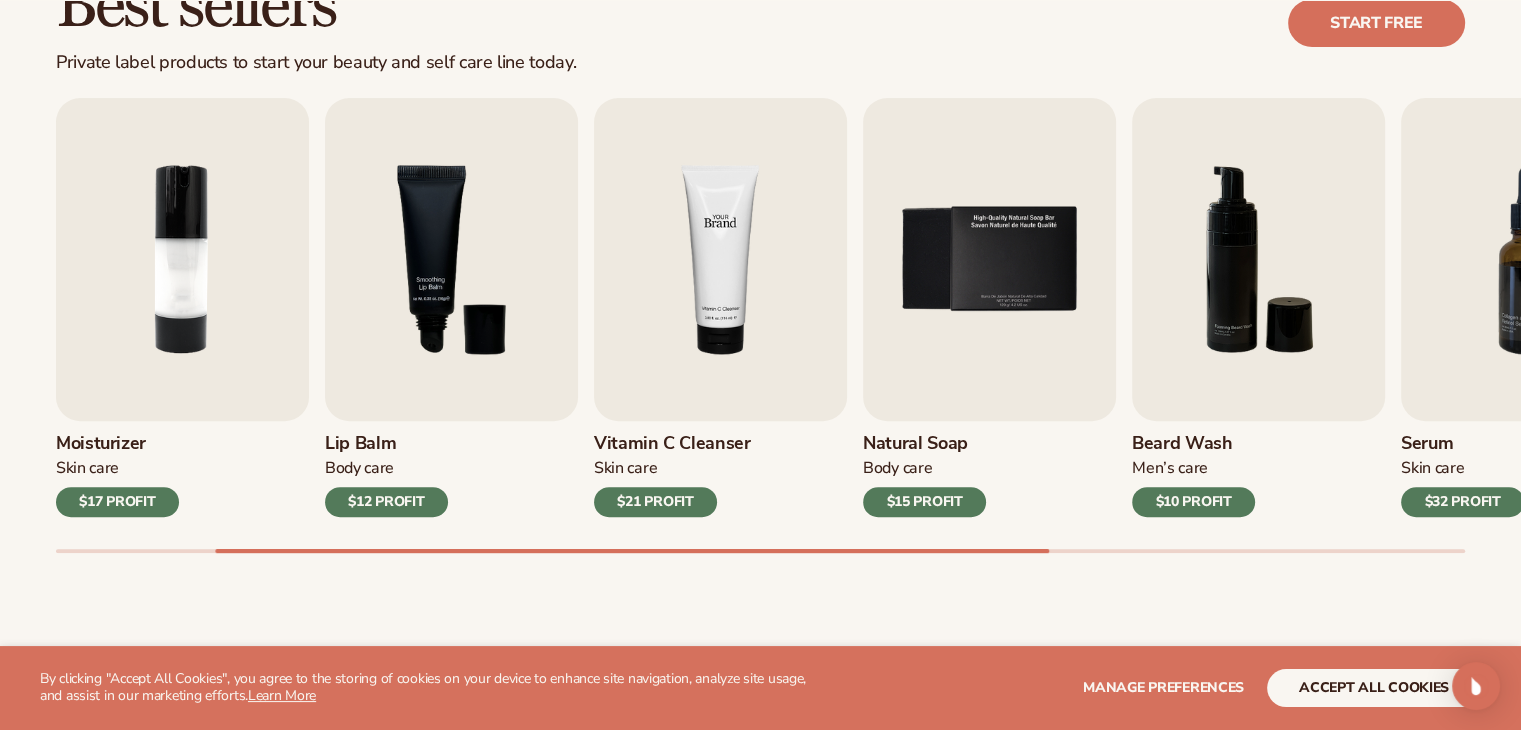 click at bounding box center (720, 259) 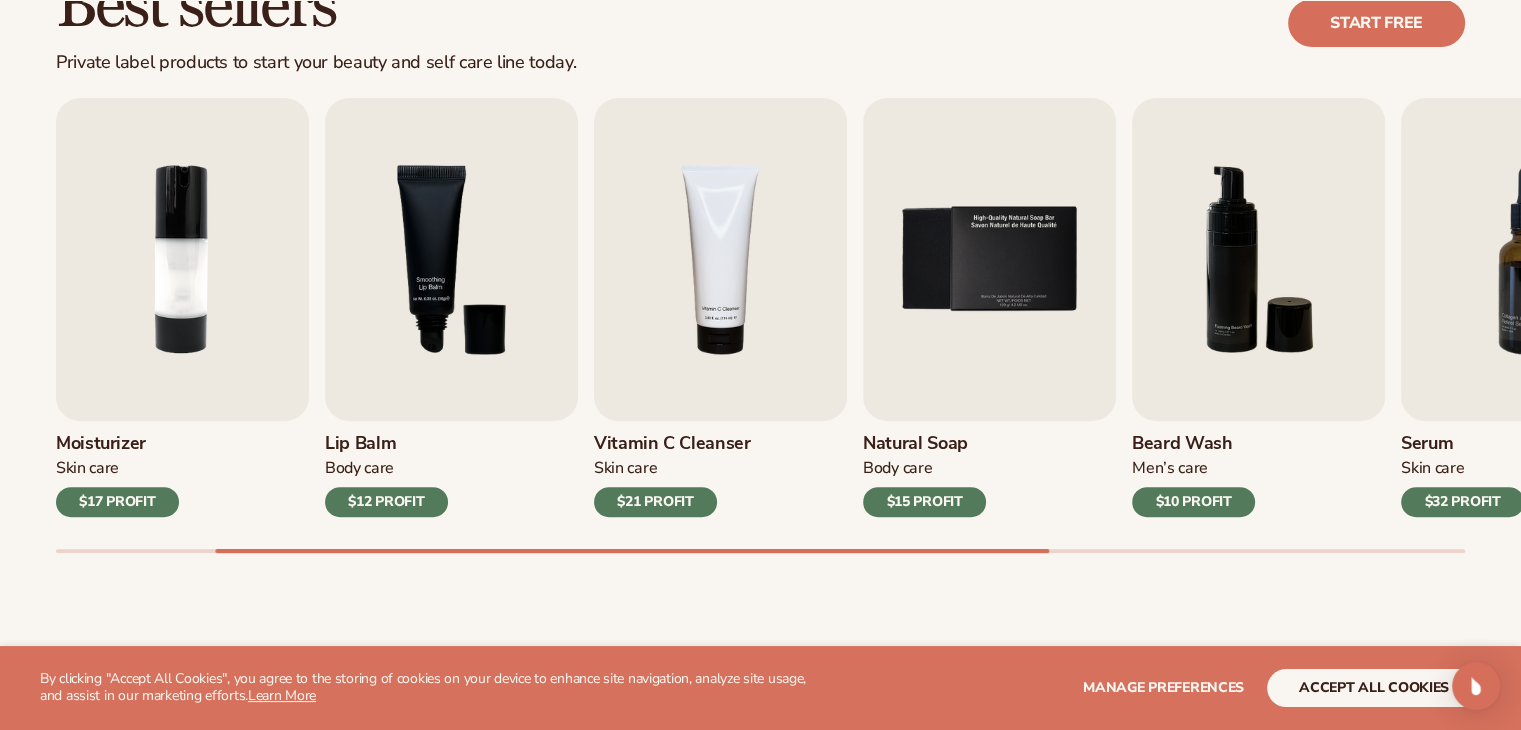 click on "Vitamin C Cleanser" at bounding box center (672, 444) 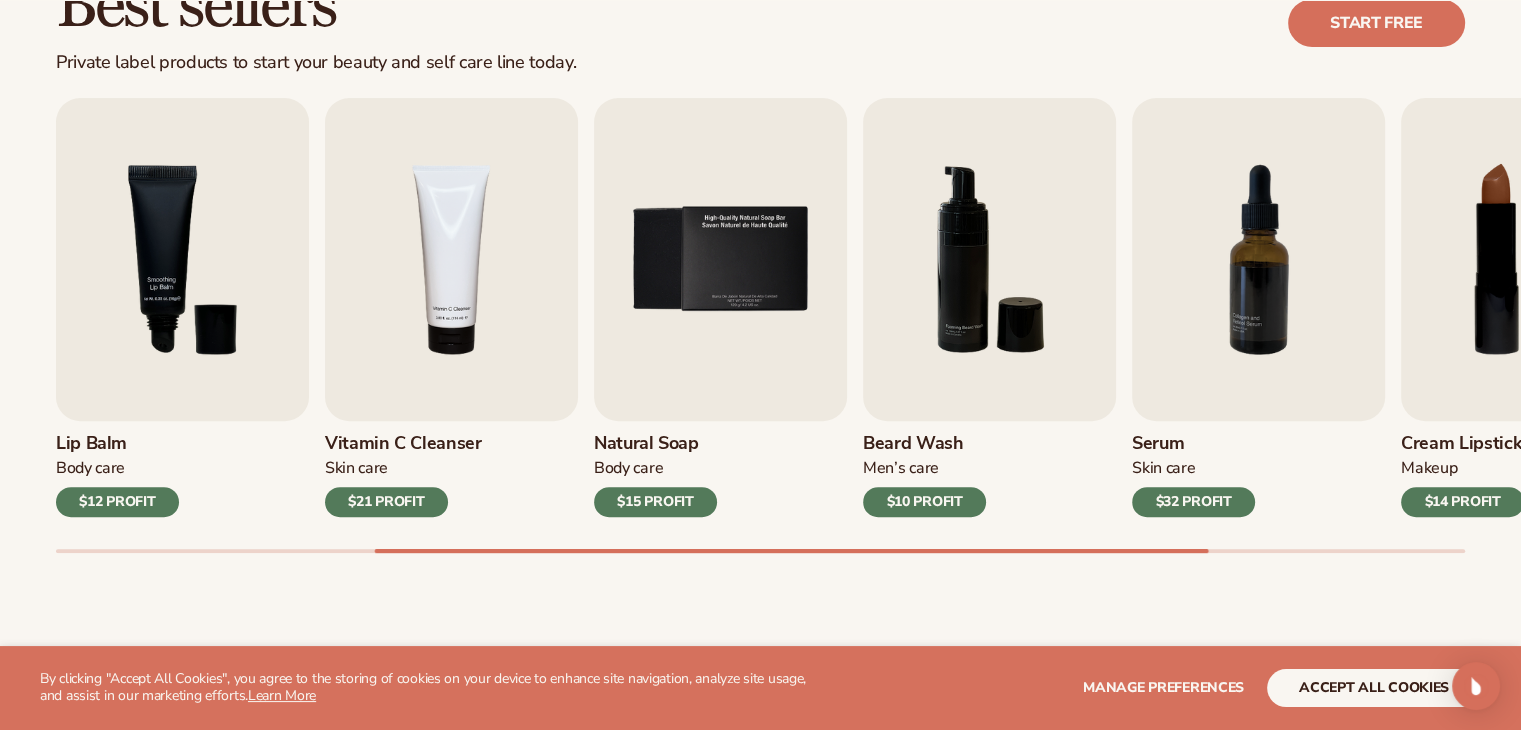click on "$15 PROFIT" at bounding box center [655, 502] 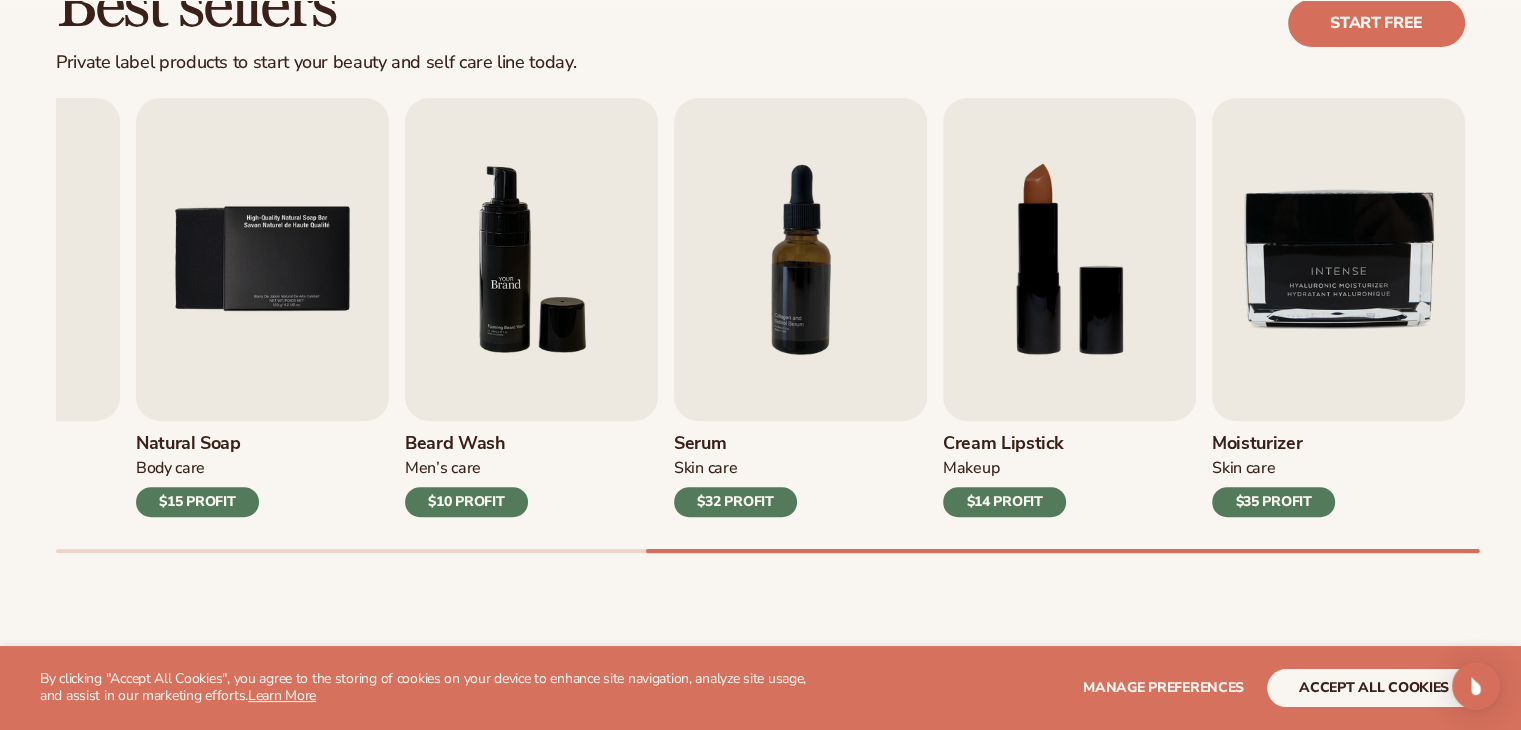 click at bounding box center (531, 259) 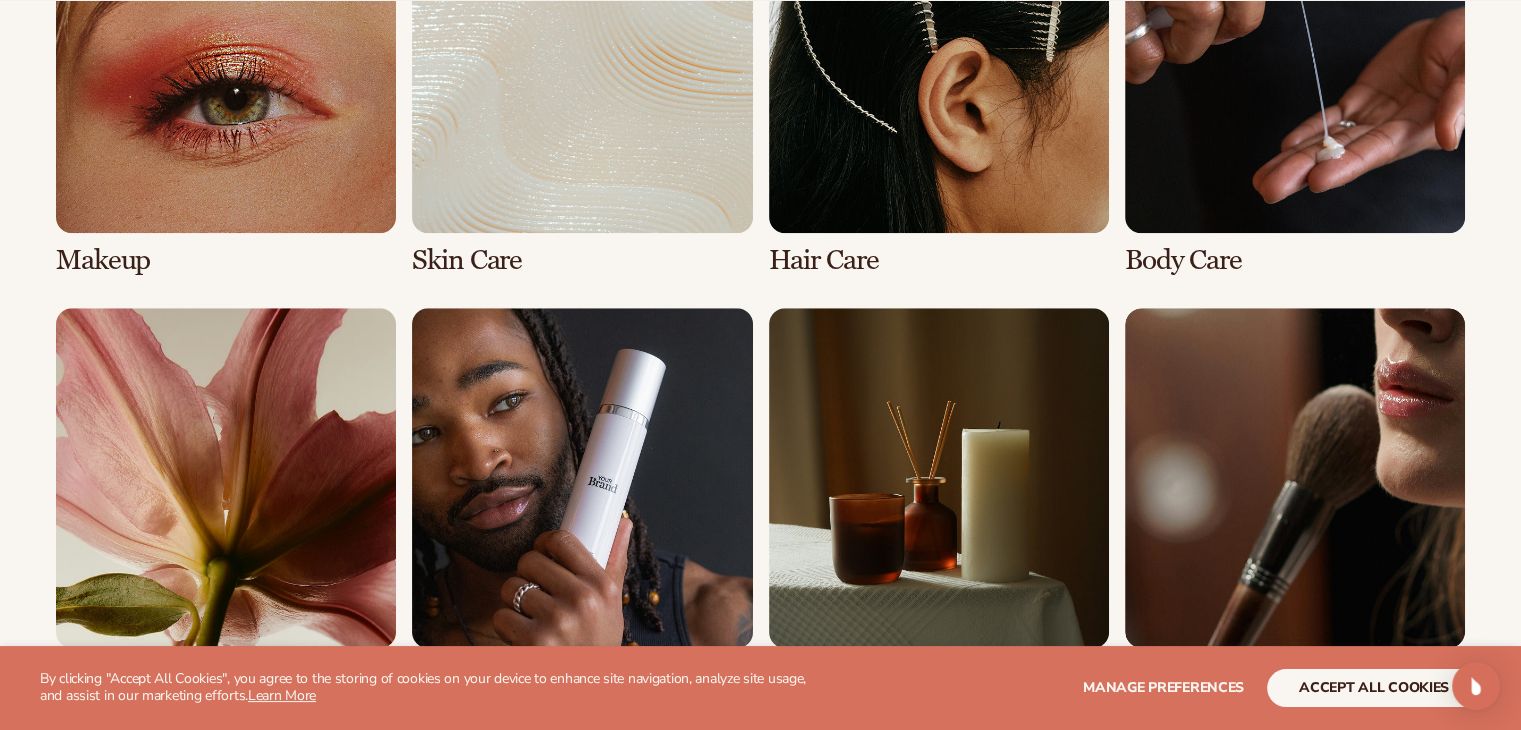 scroll, scrollTop: 1620, scrollLeft: 0, axis: vertical 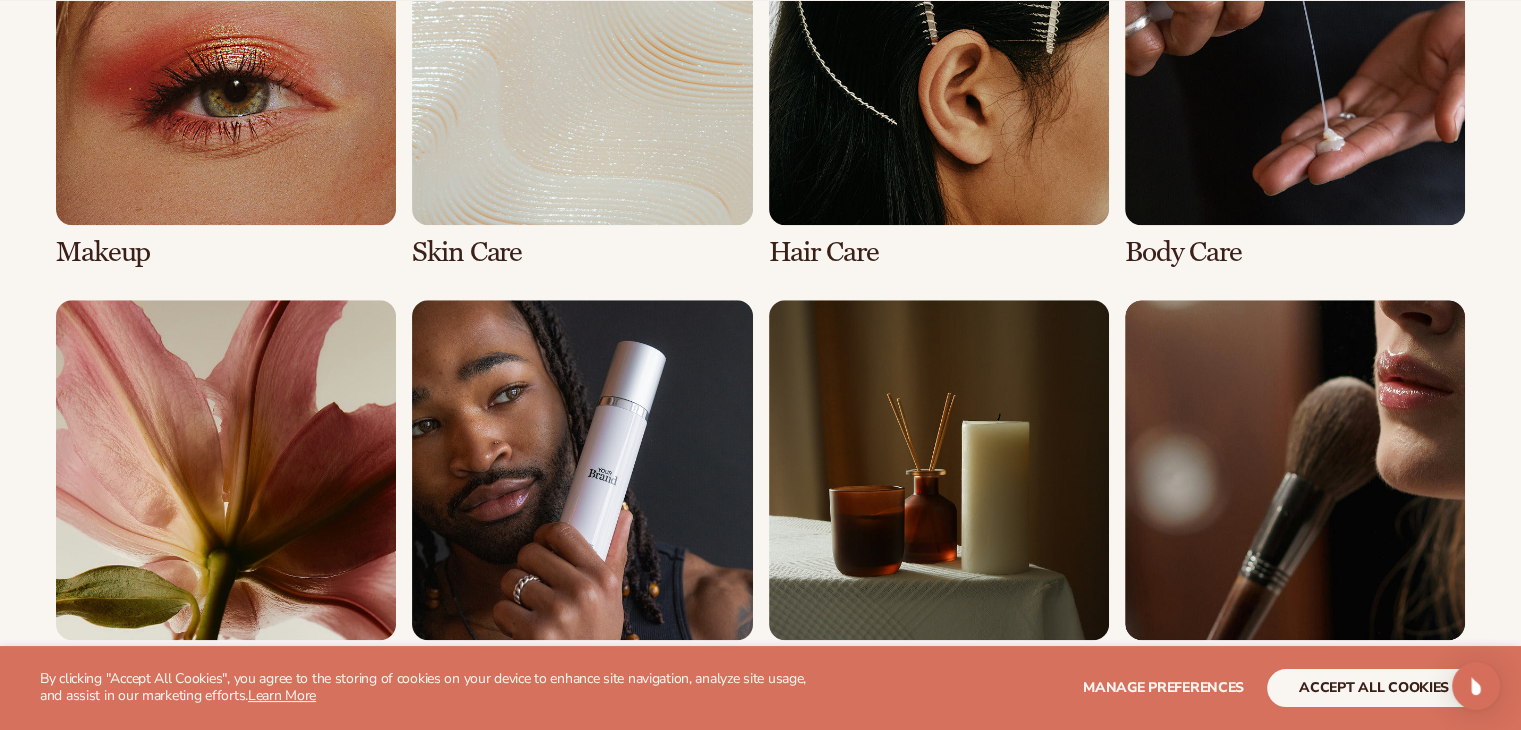 click at bounding box center [939, 76] 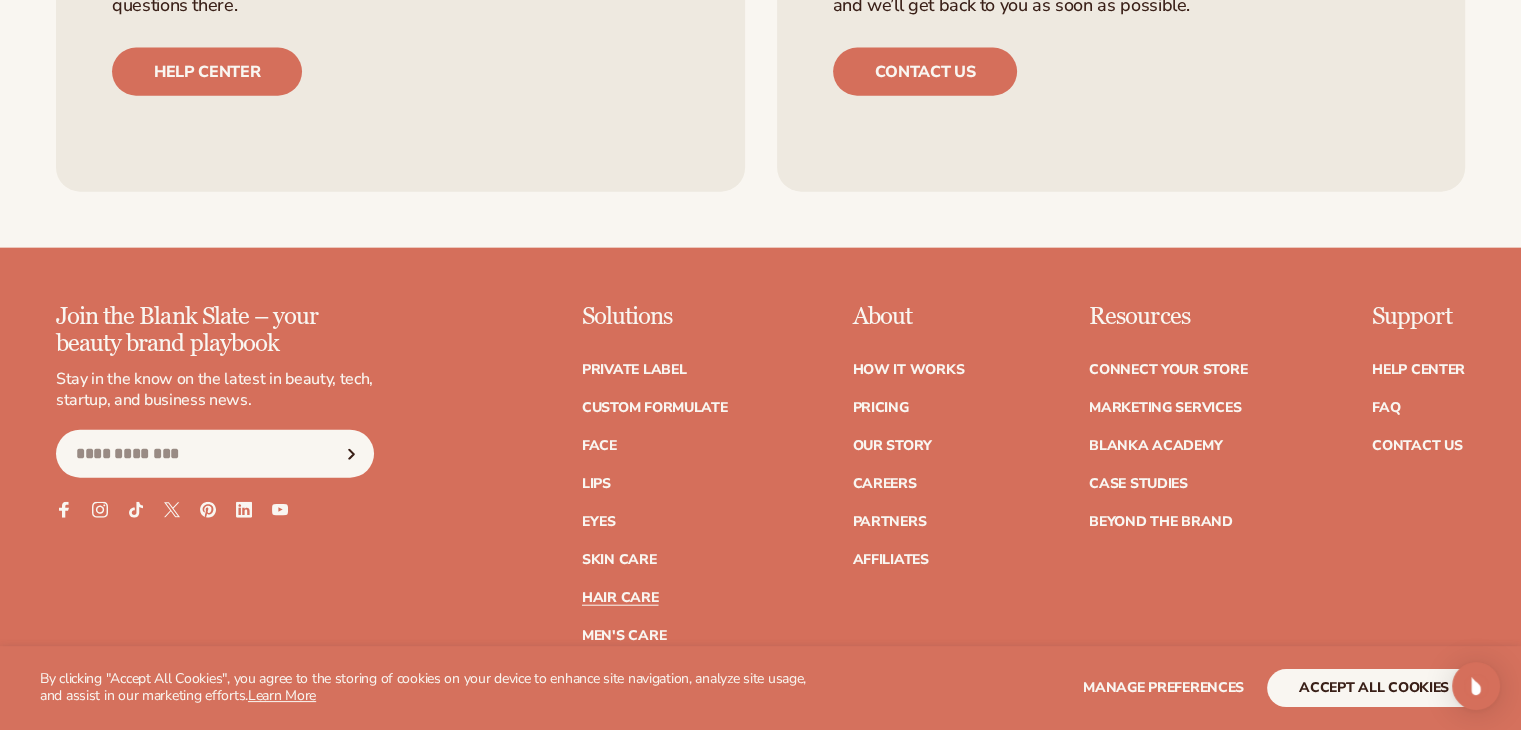 scroll, scrollTop: 4700, scrollLeft: 0, axis: vertical 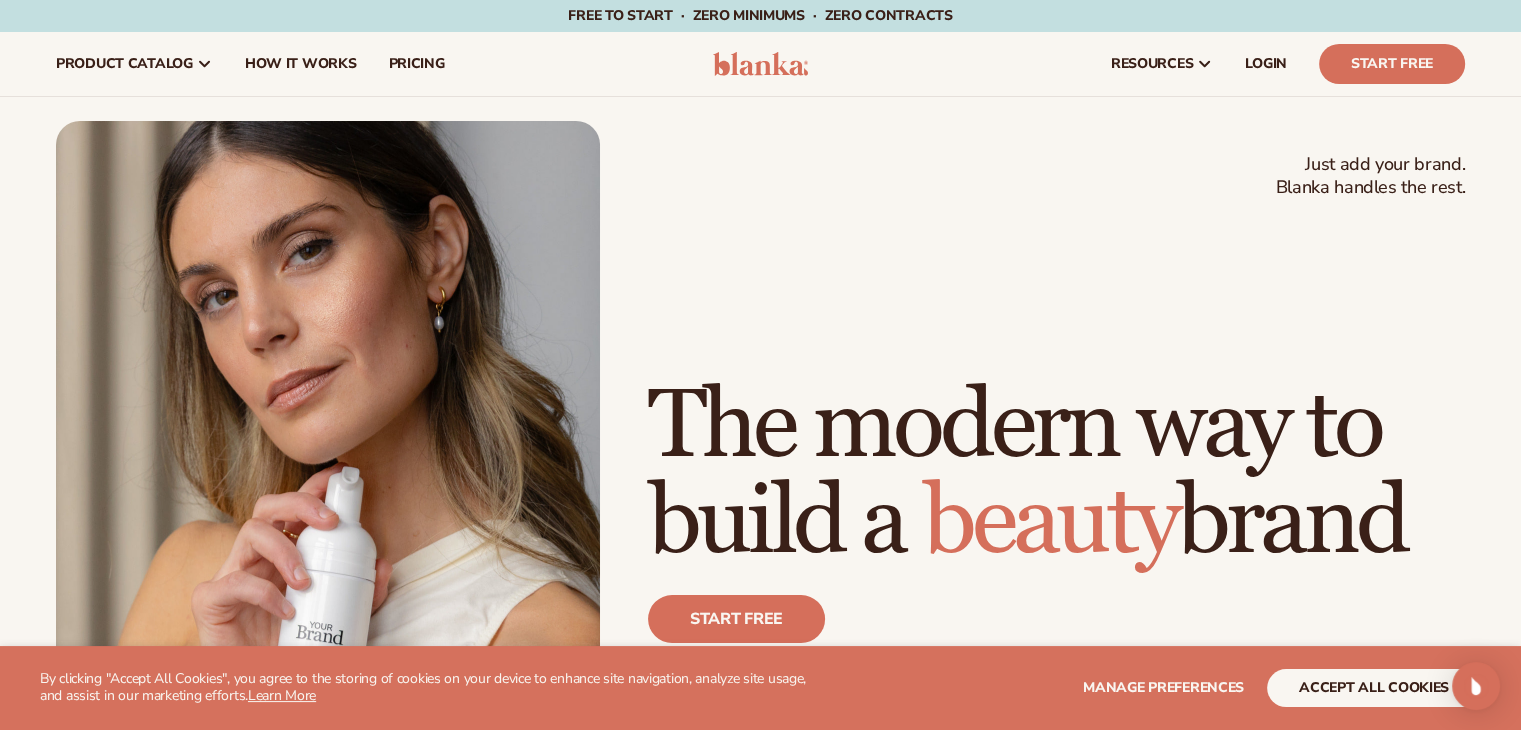 click on "Start free" at bounding box center (1056, 627) 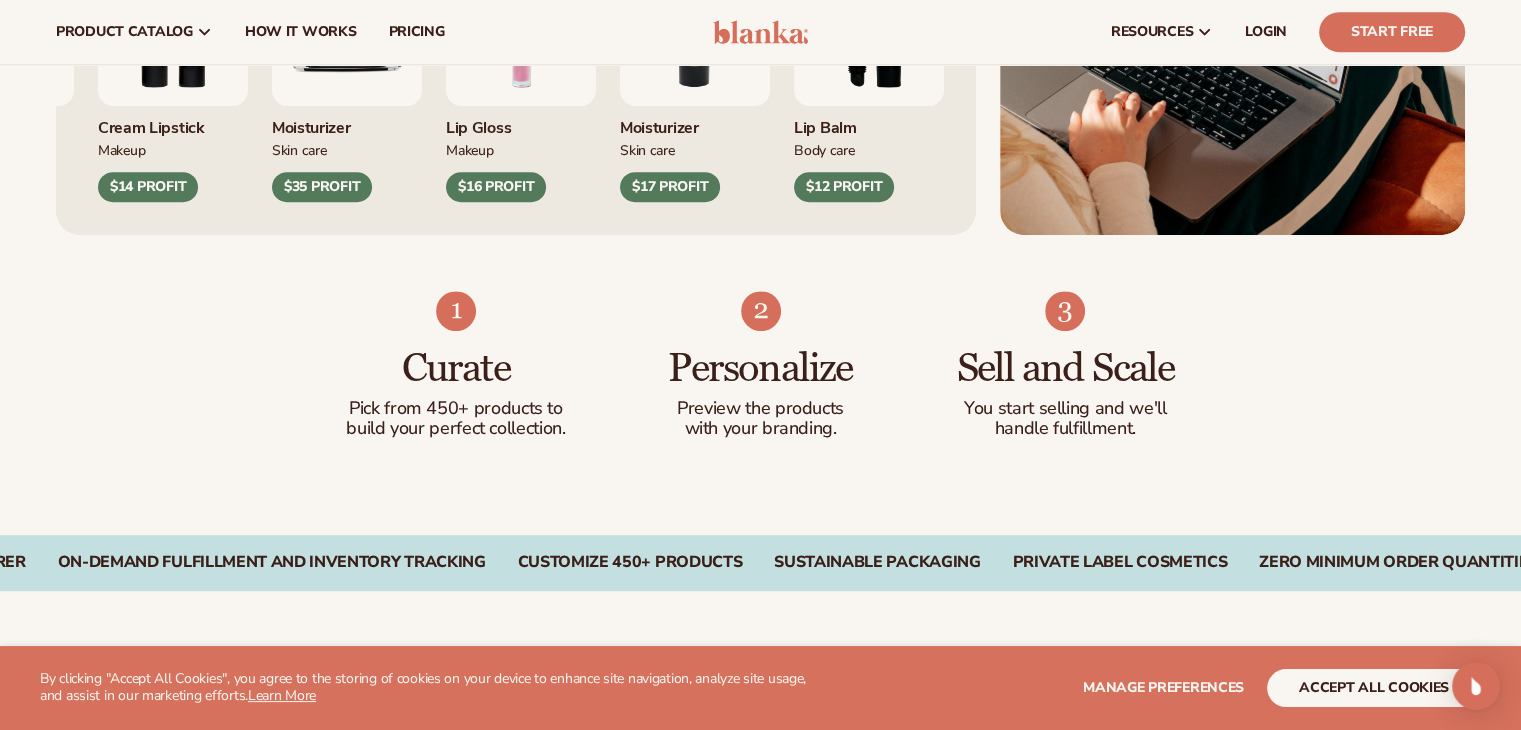 scroll, scrollTop: 0, scrollLeft: 0, axis: both 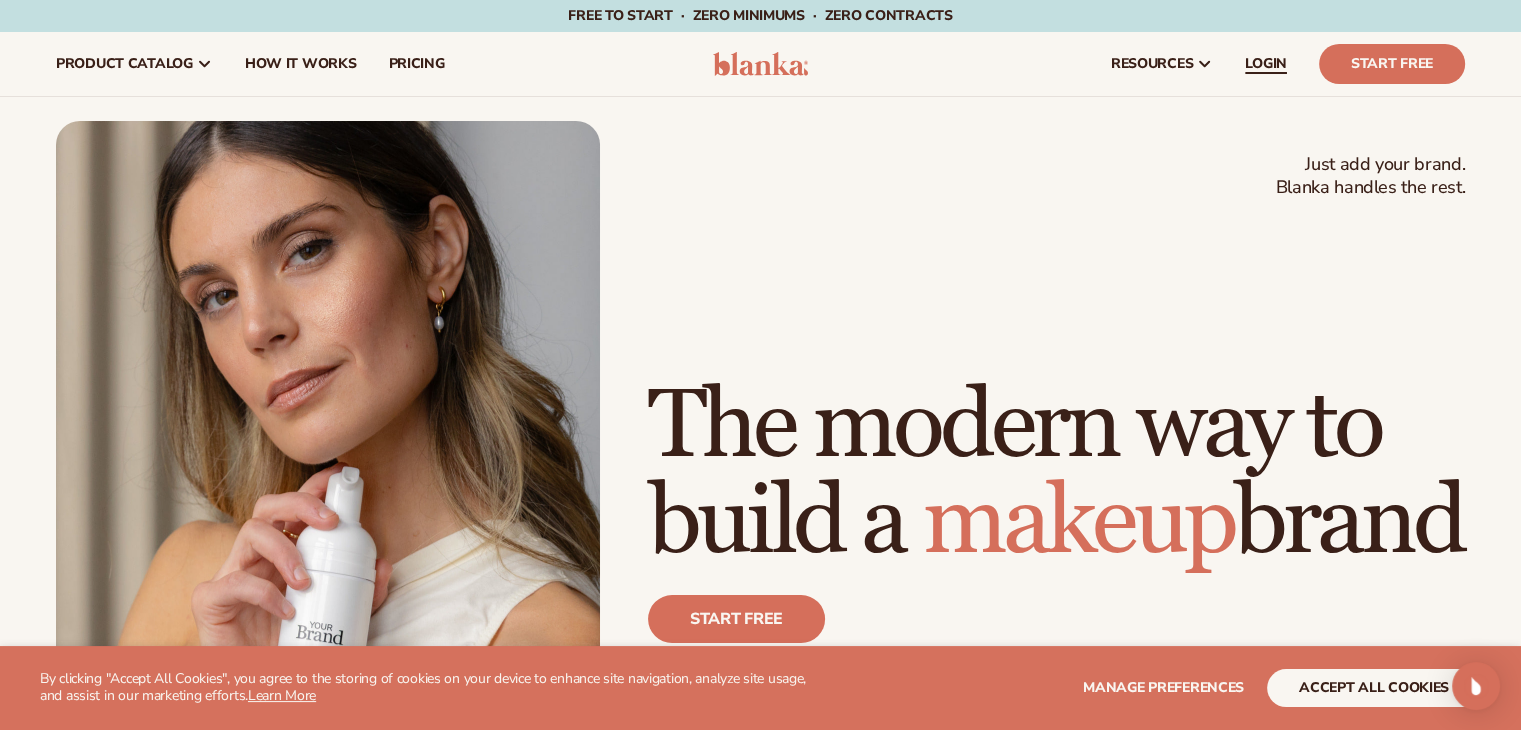 click on "LOGIN" at bounding box center [1266, 64] 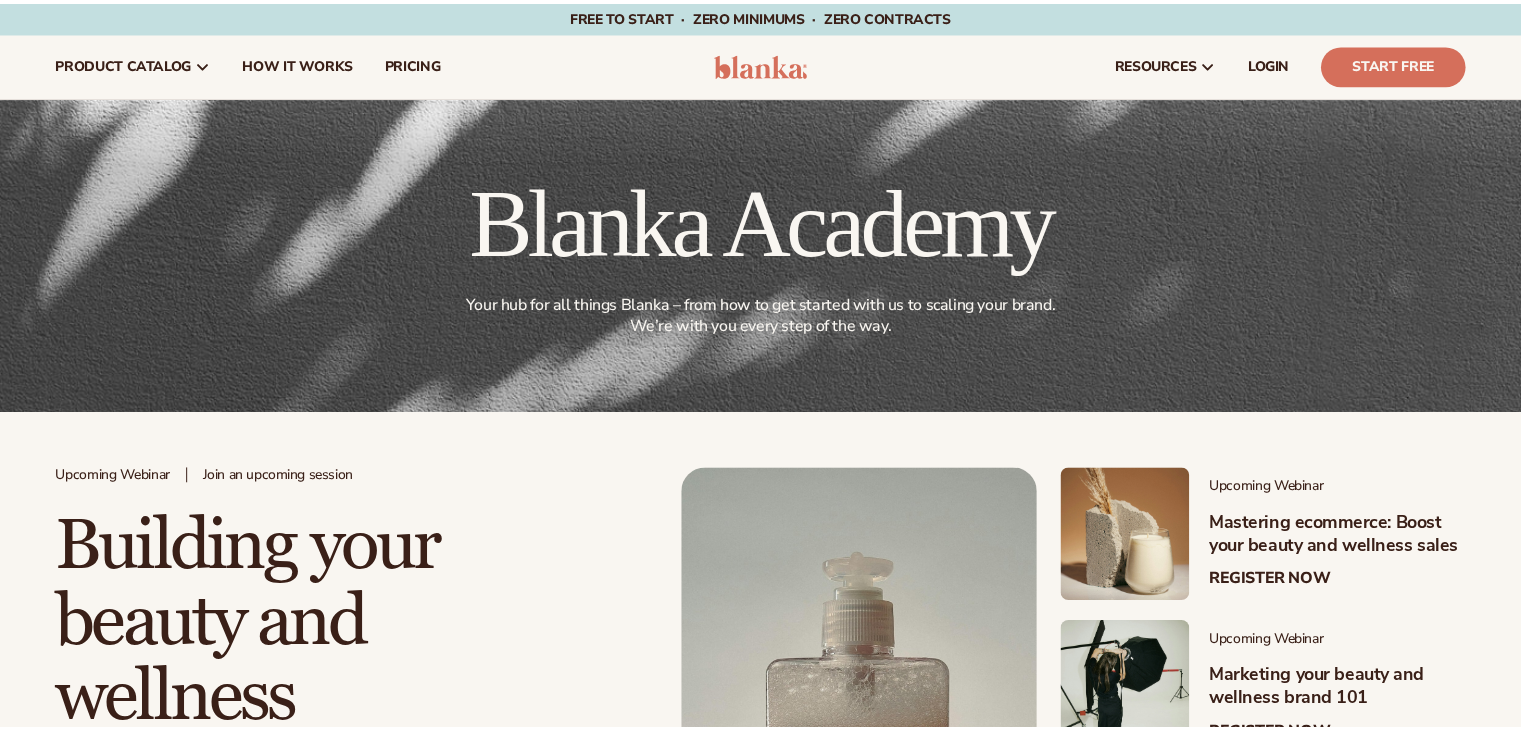 scroll, scrollTop: 0, scrollLeft: 0, axis: both 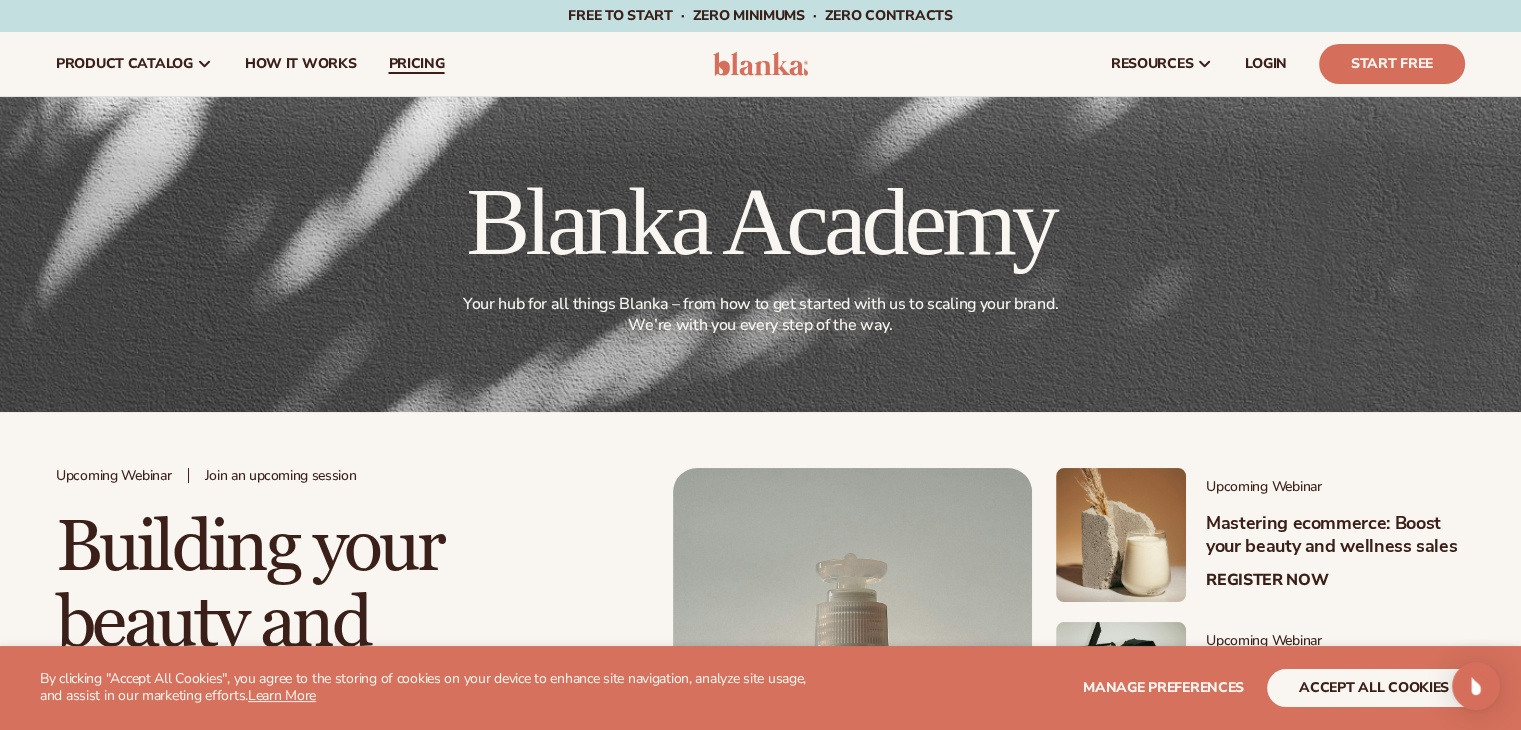 click on "pricing" at bounding box center [416, 64] 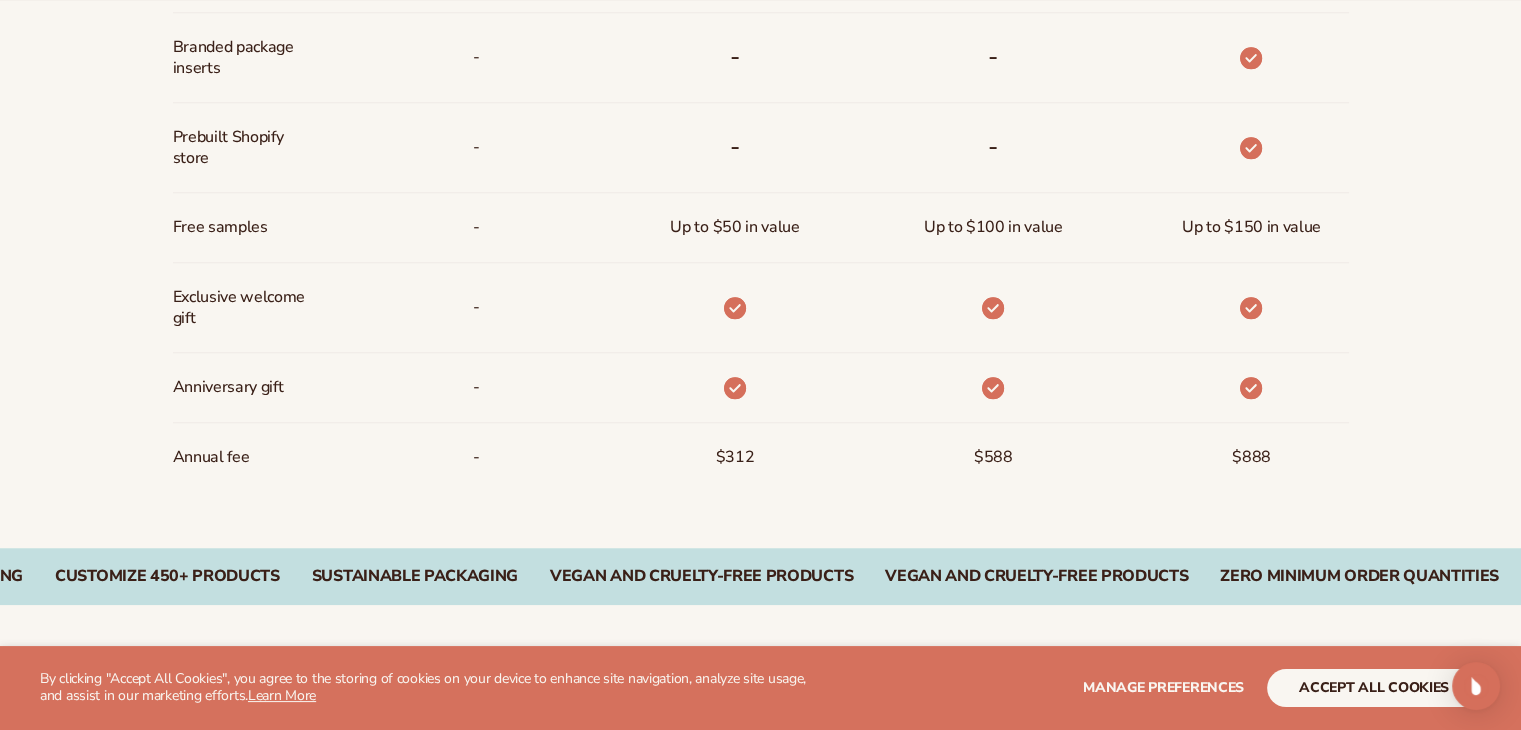 scroll, scrollTop: 1564, scrollLeft: 0, axis: vertical 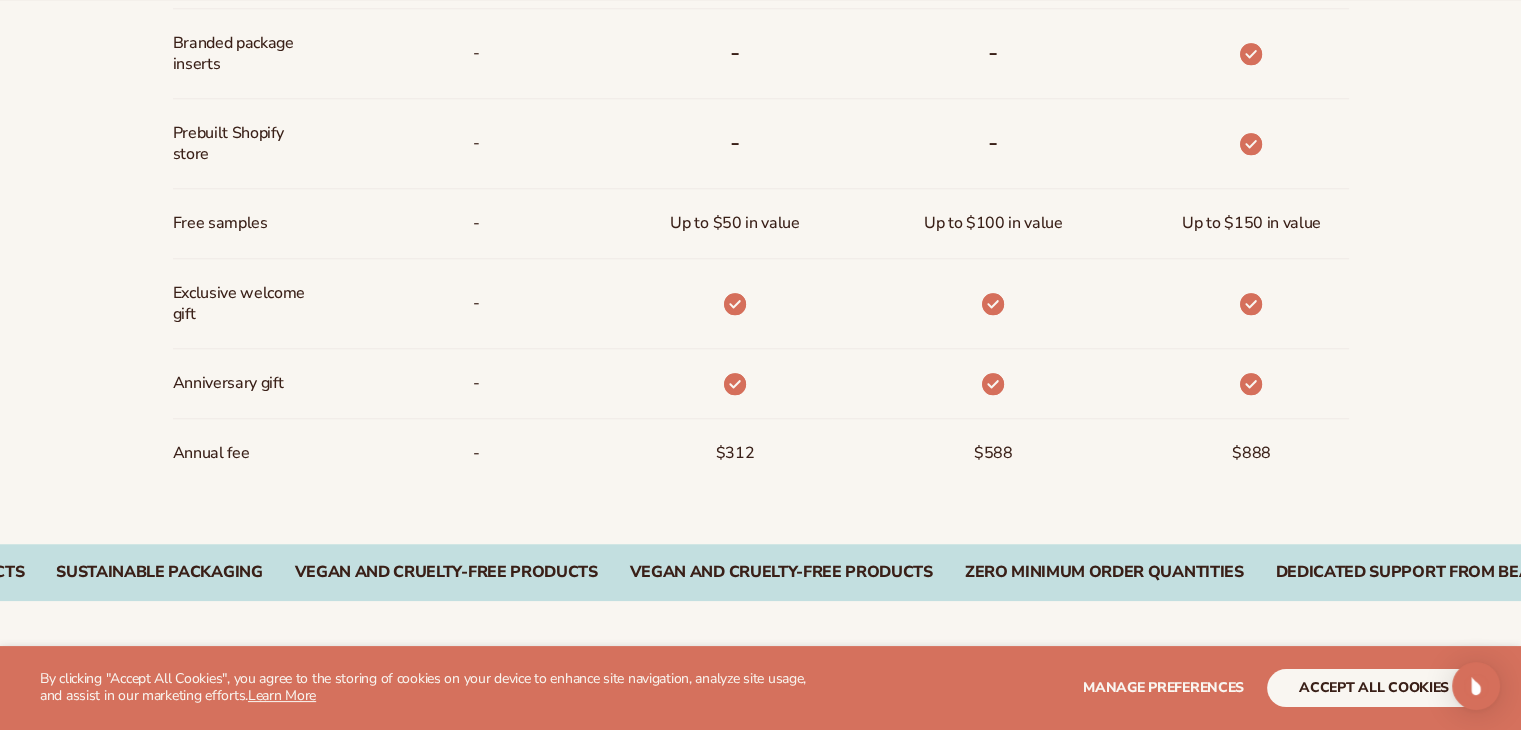 click on "$888" at bounding box center (1251, 453) 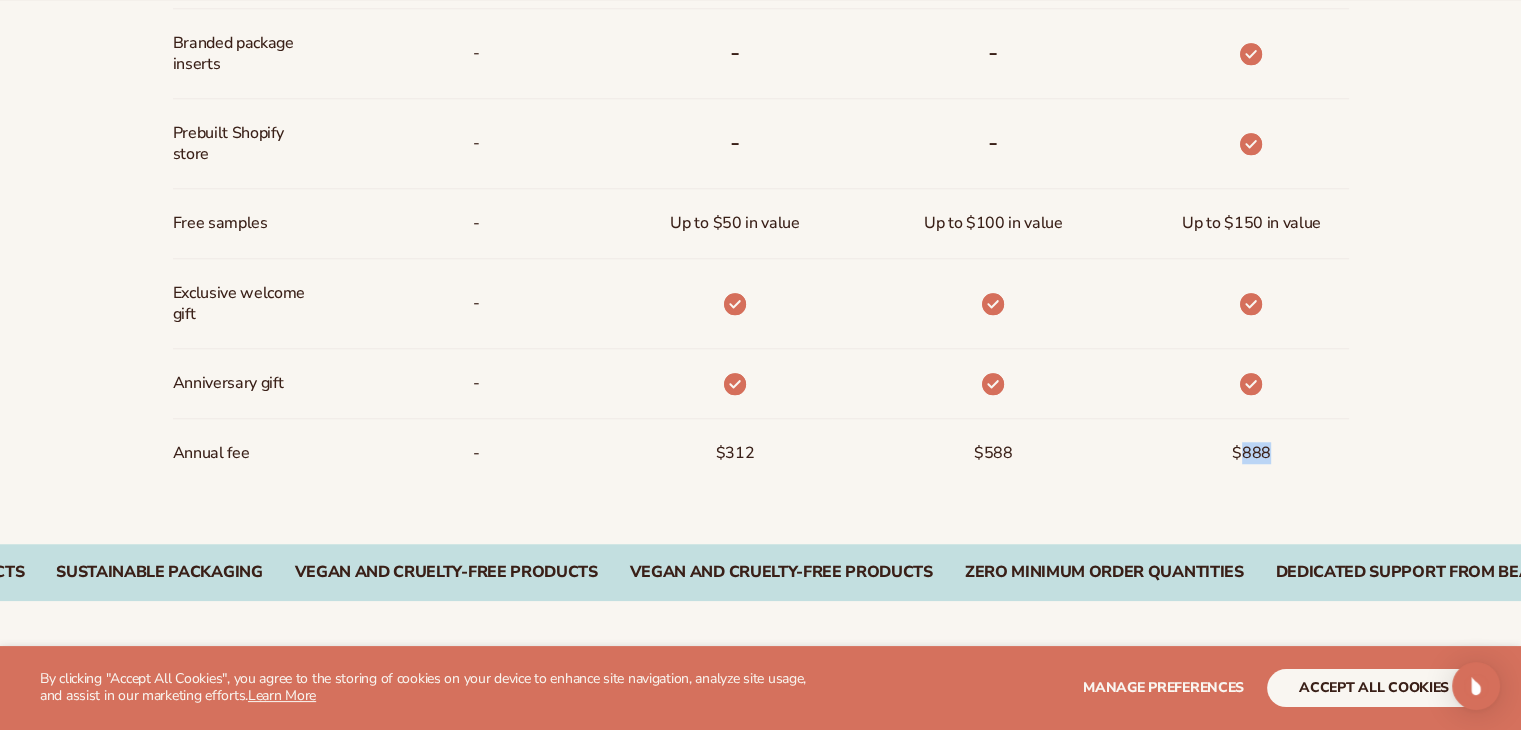 click on "$888" at bounding box center (1251, 453) 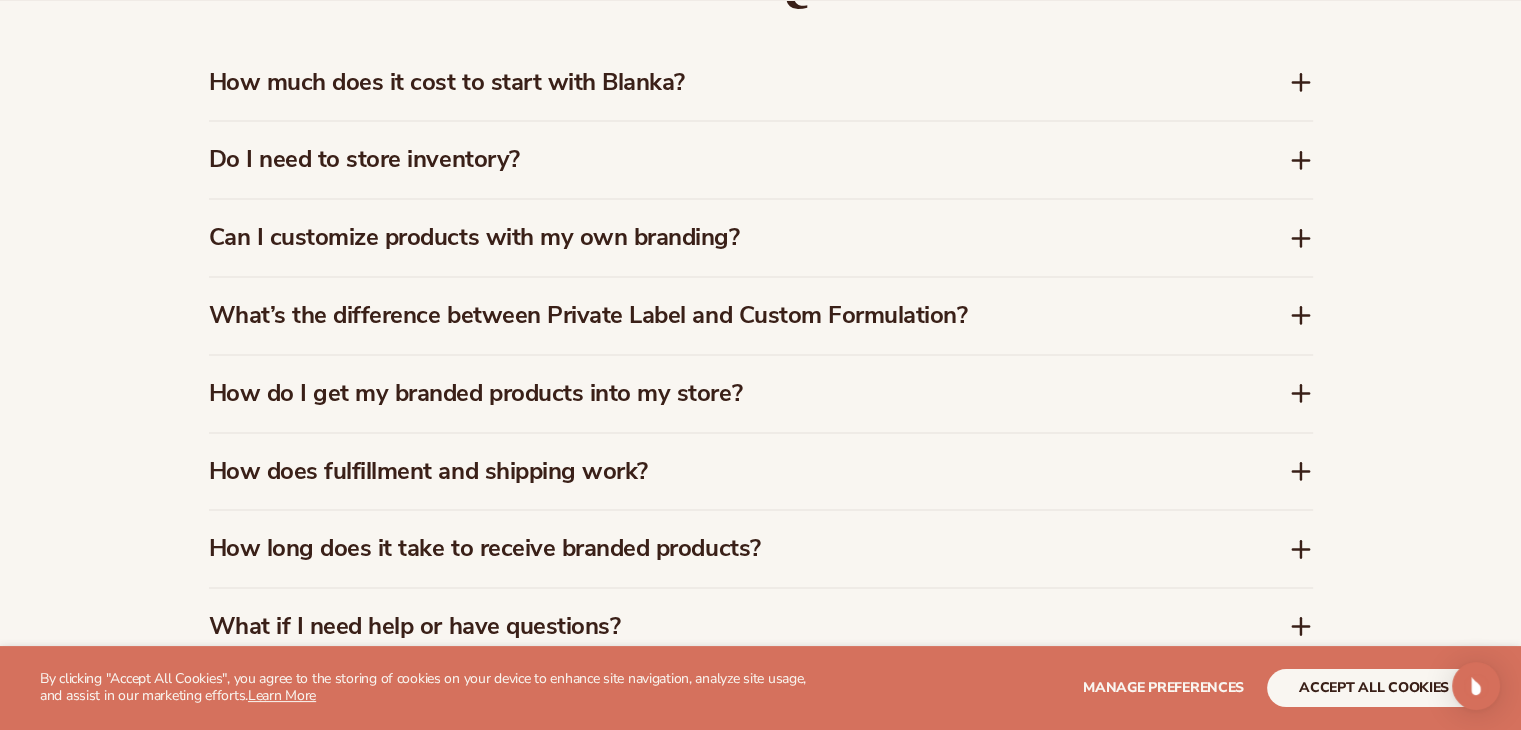 scroll, scrollTop: 3020, scrollLeft: 0, axis: vertical 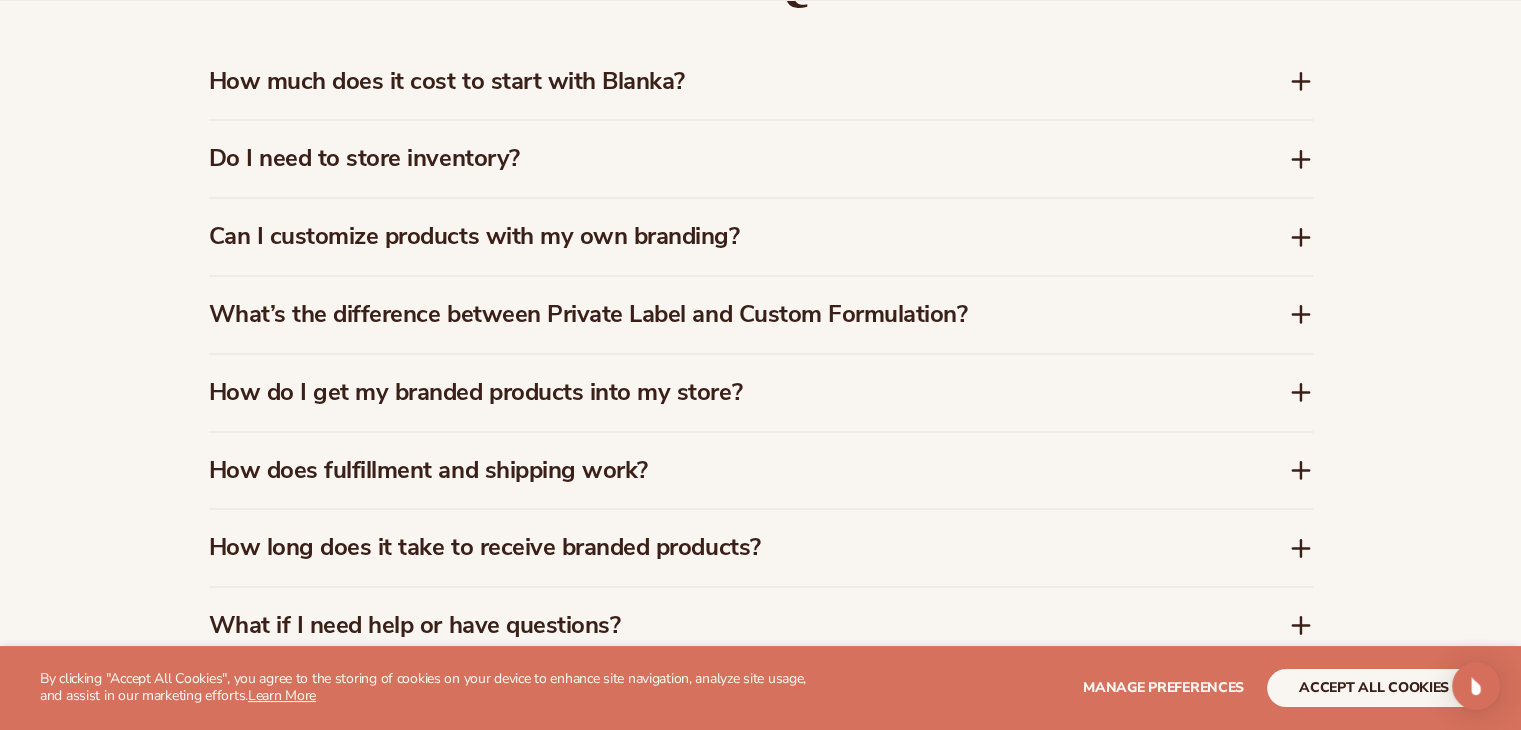 click on "How much does it cost to start with Blanka?" at bounding box center [719, 81] 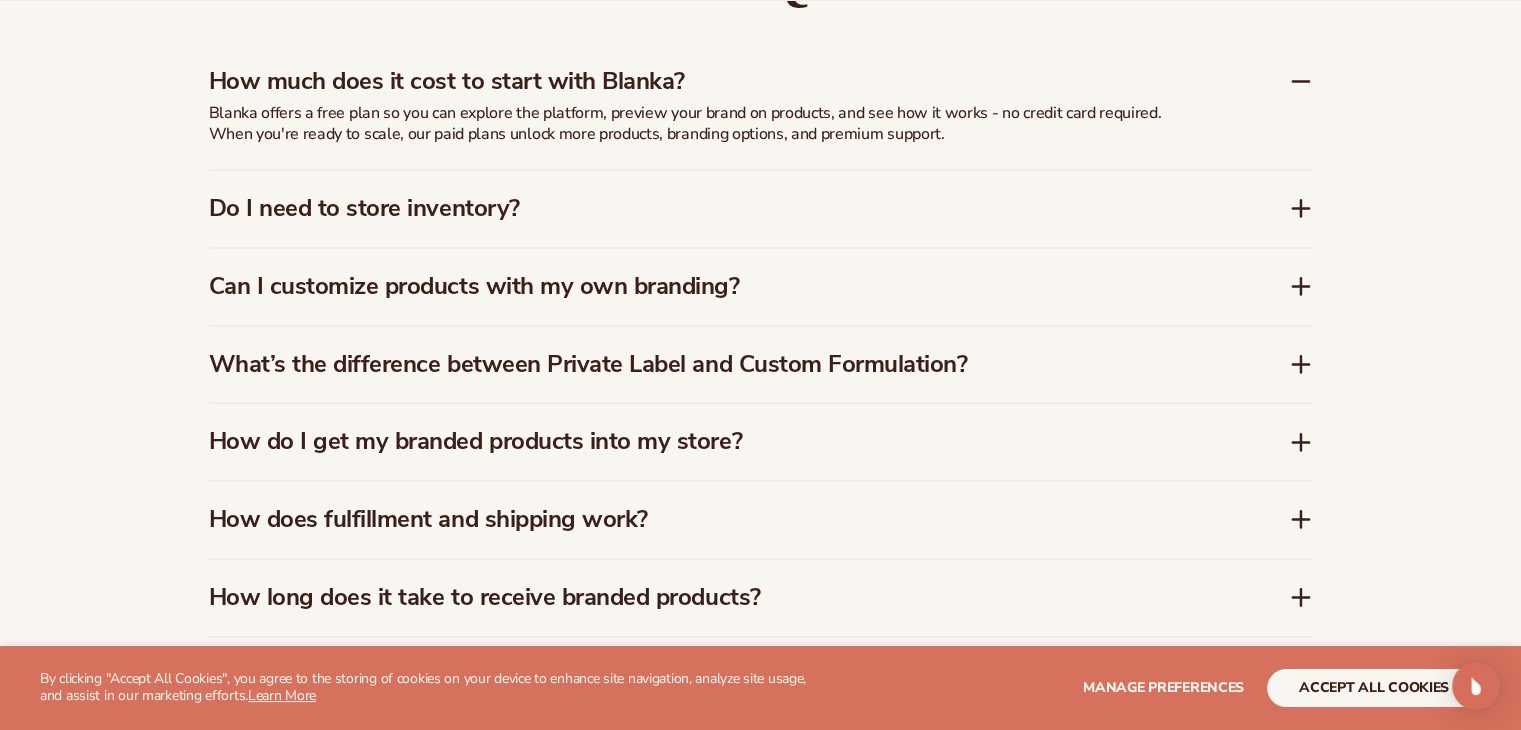 click on "What’s the difference between Private Label and Custom Formulation?" at bounding box center (719, 364) 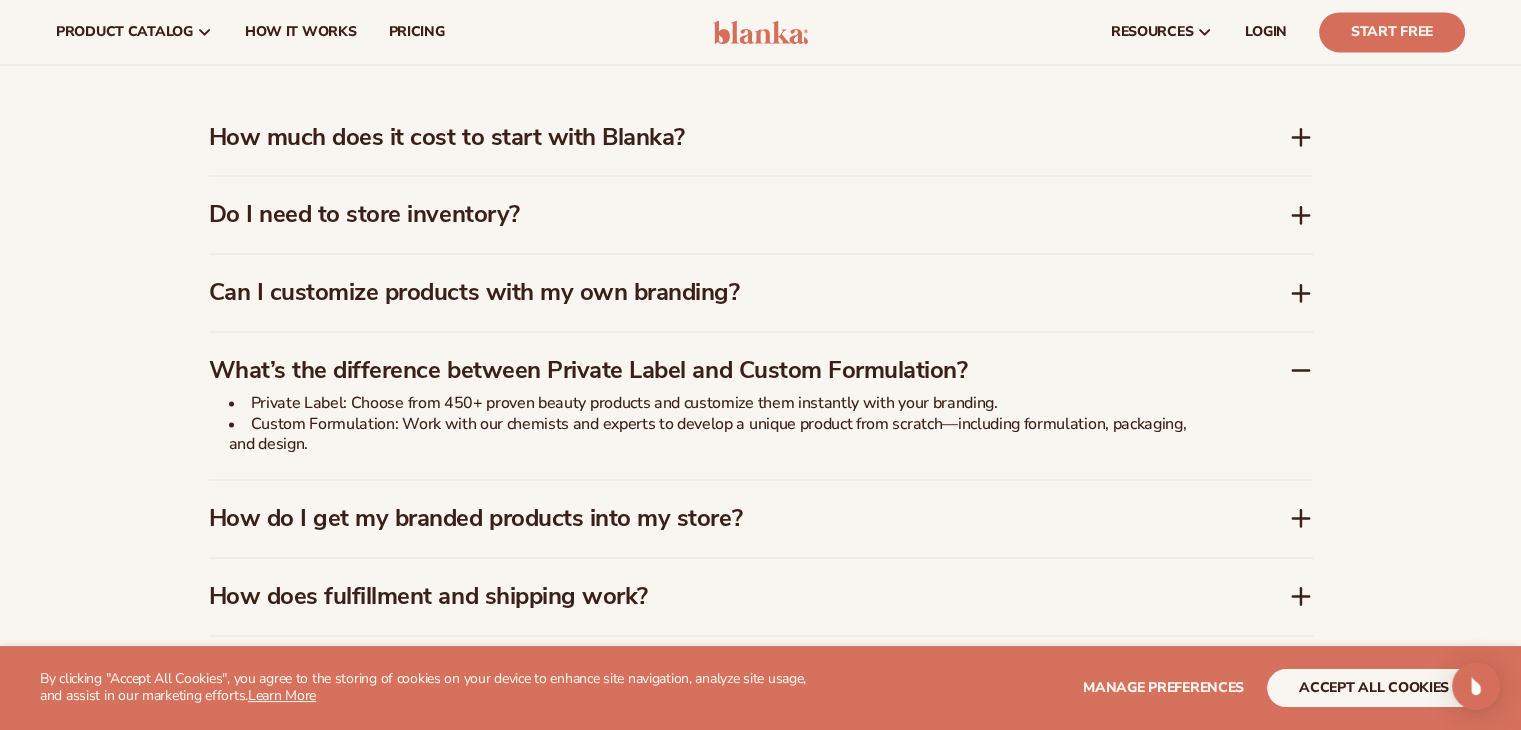 scroll, scrollTop: 2952, scrollLeft: 0, axis: vertical 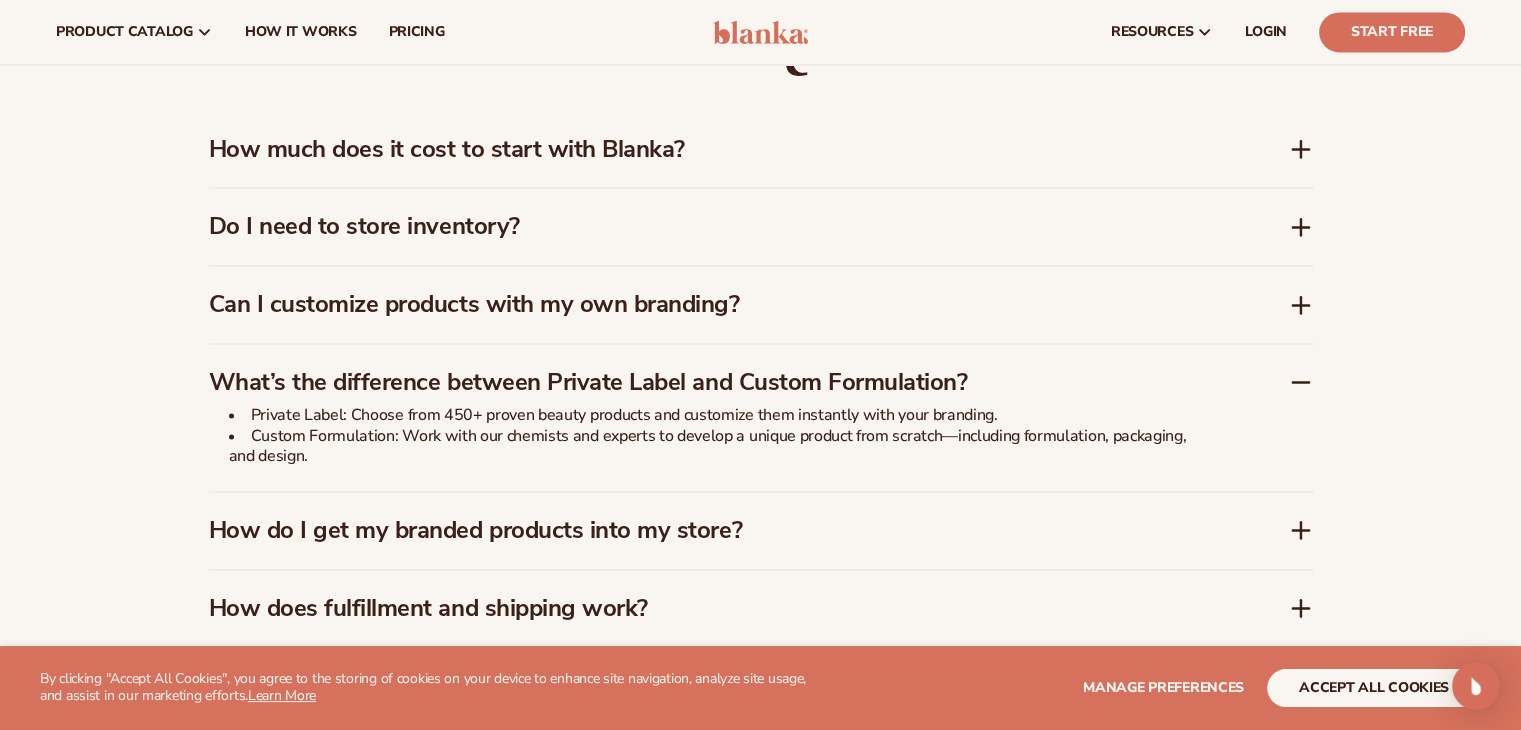 click on "Do I need to store inventory?" at bounding box center [719, 226] 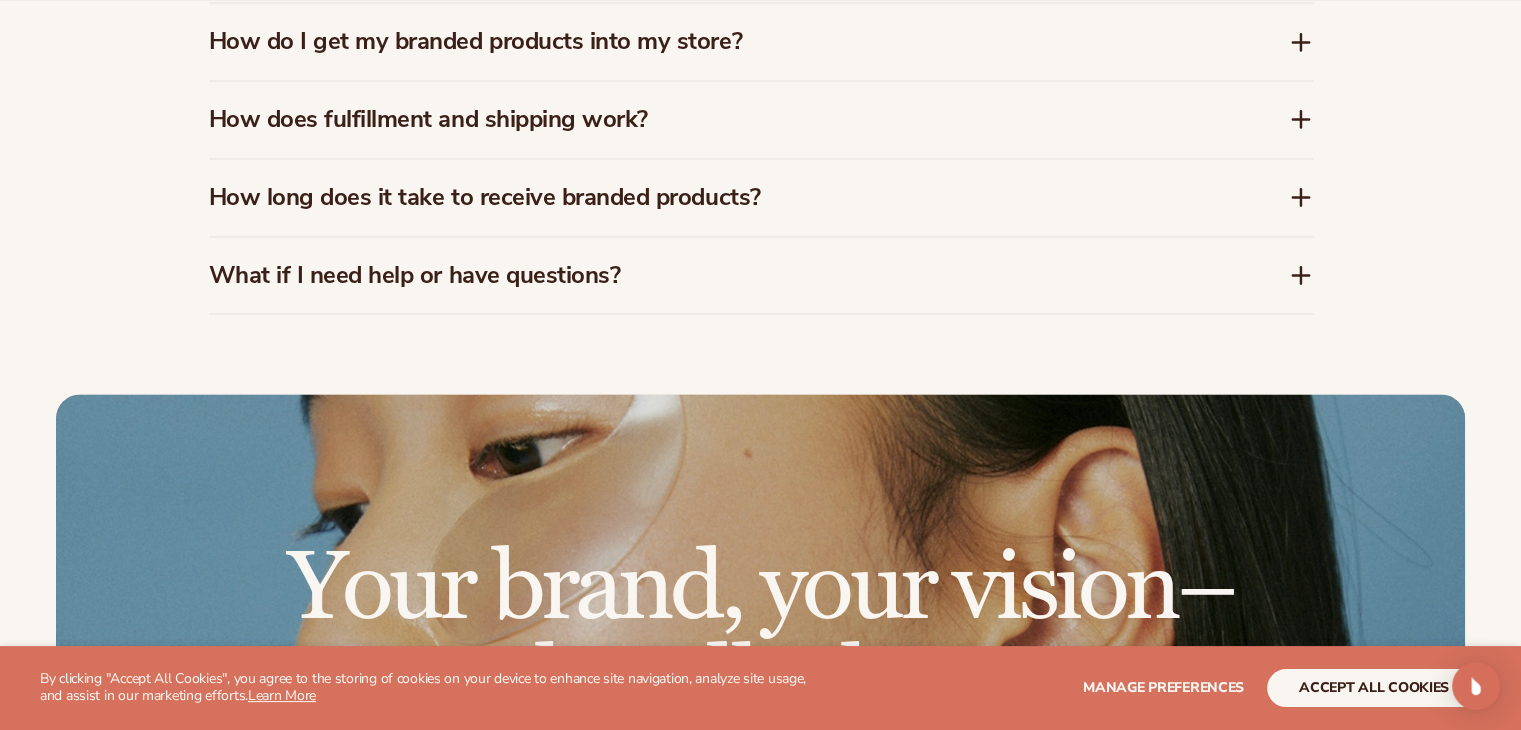 click on "What if I need help or have questions?" at bounding box center (719, 275) 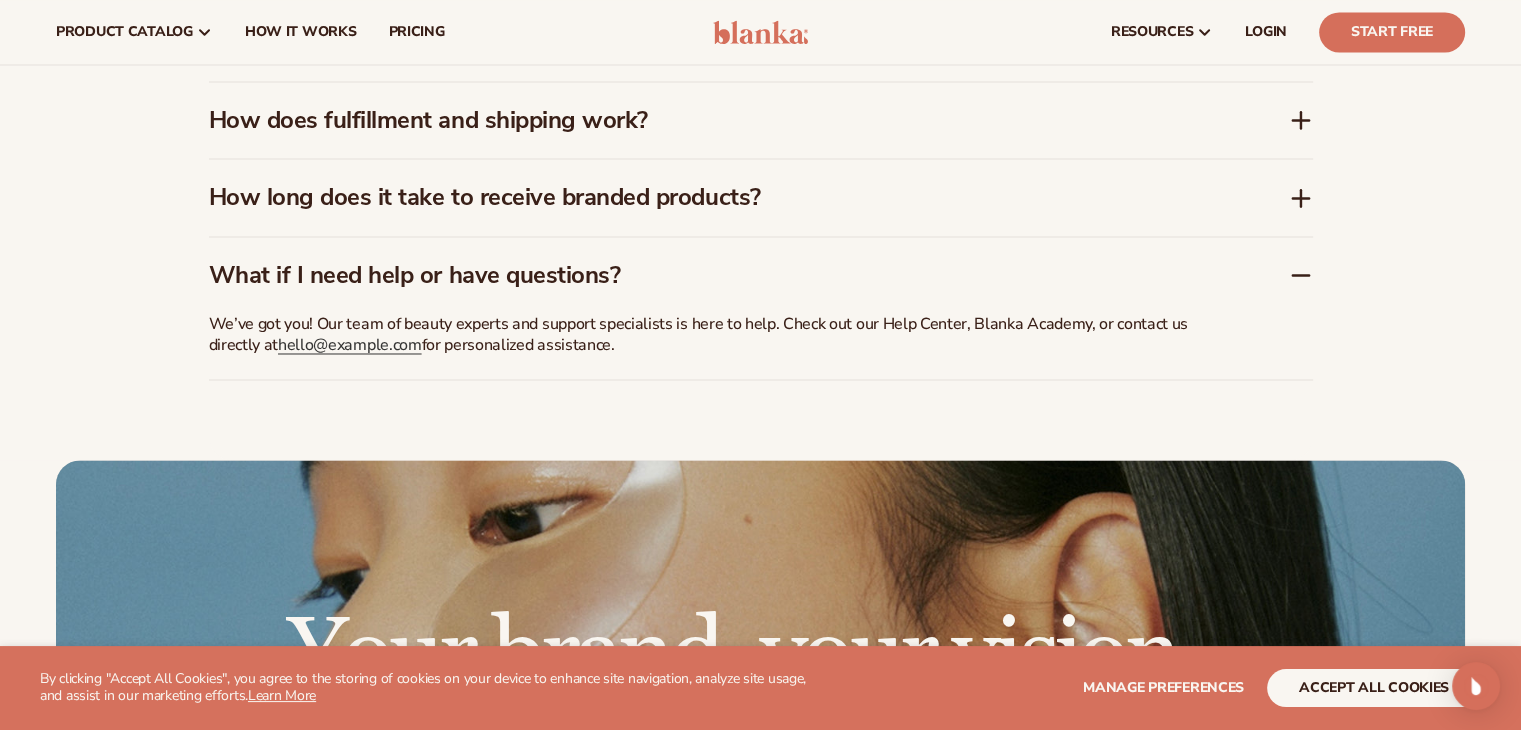 scroll, scrollTop: 3258, scrollLeft: 0, axis: vertical 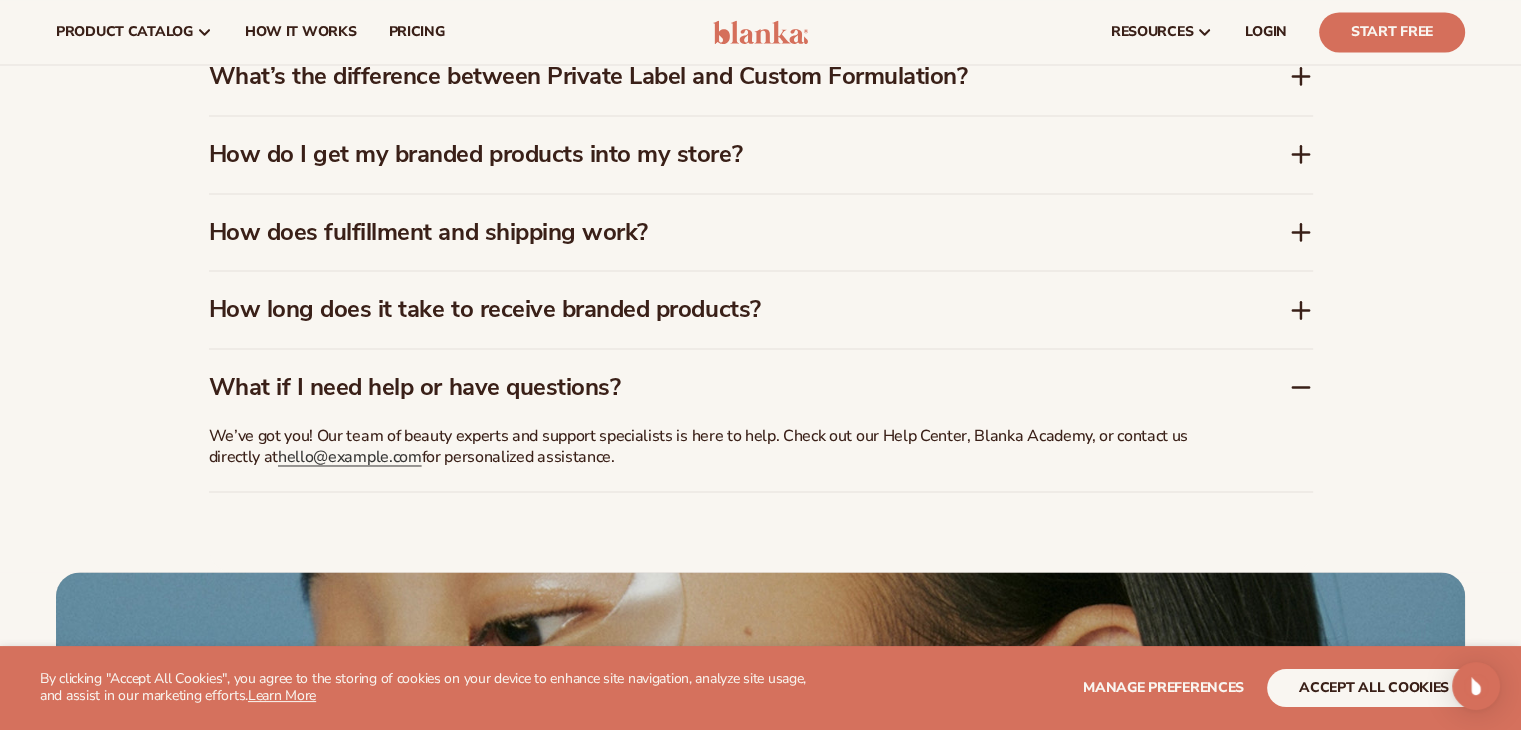 click on "How long does it take to receive branded products?" at bounding box center [719, 309] 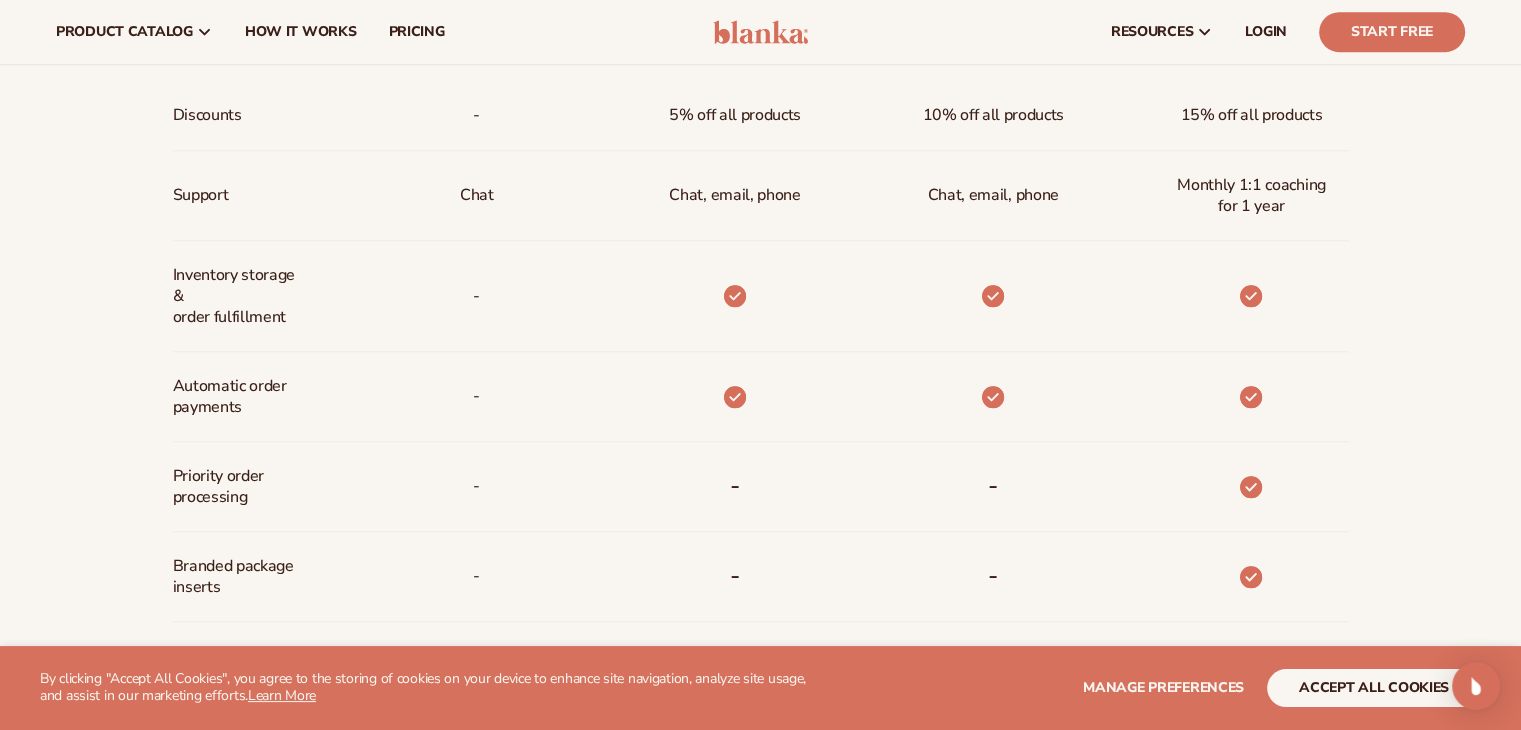 scroll, scrollTop: 1022, scrollLeft: 0, axis: vertical 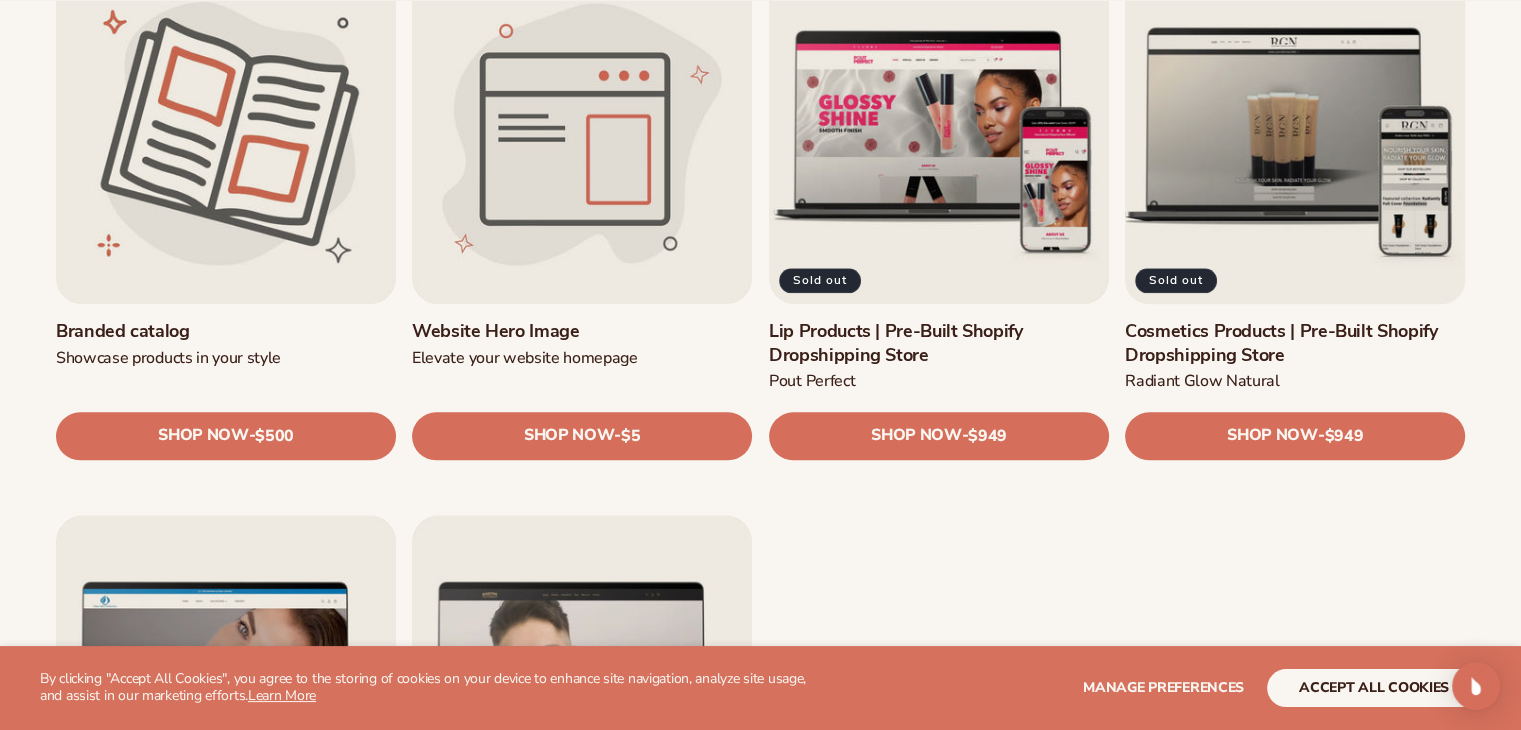 click on "Cosmetics Products | Pre-Built Shopify Dropshipping Store" at bounding box center [1295, 343] 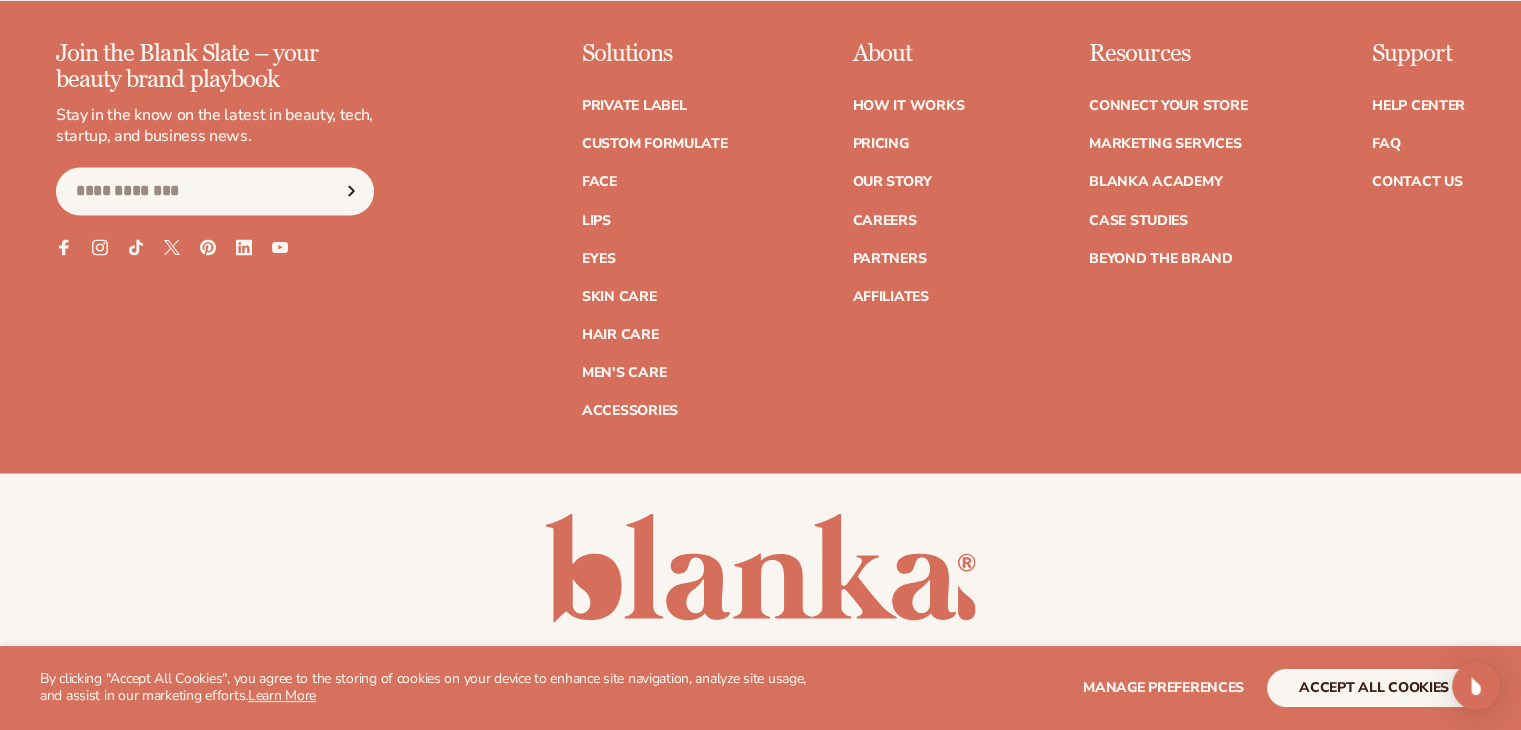 scroll, scrollTop: 3607, scrollLeft: 0, axis: vertical 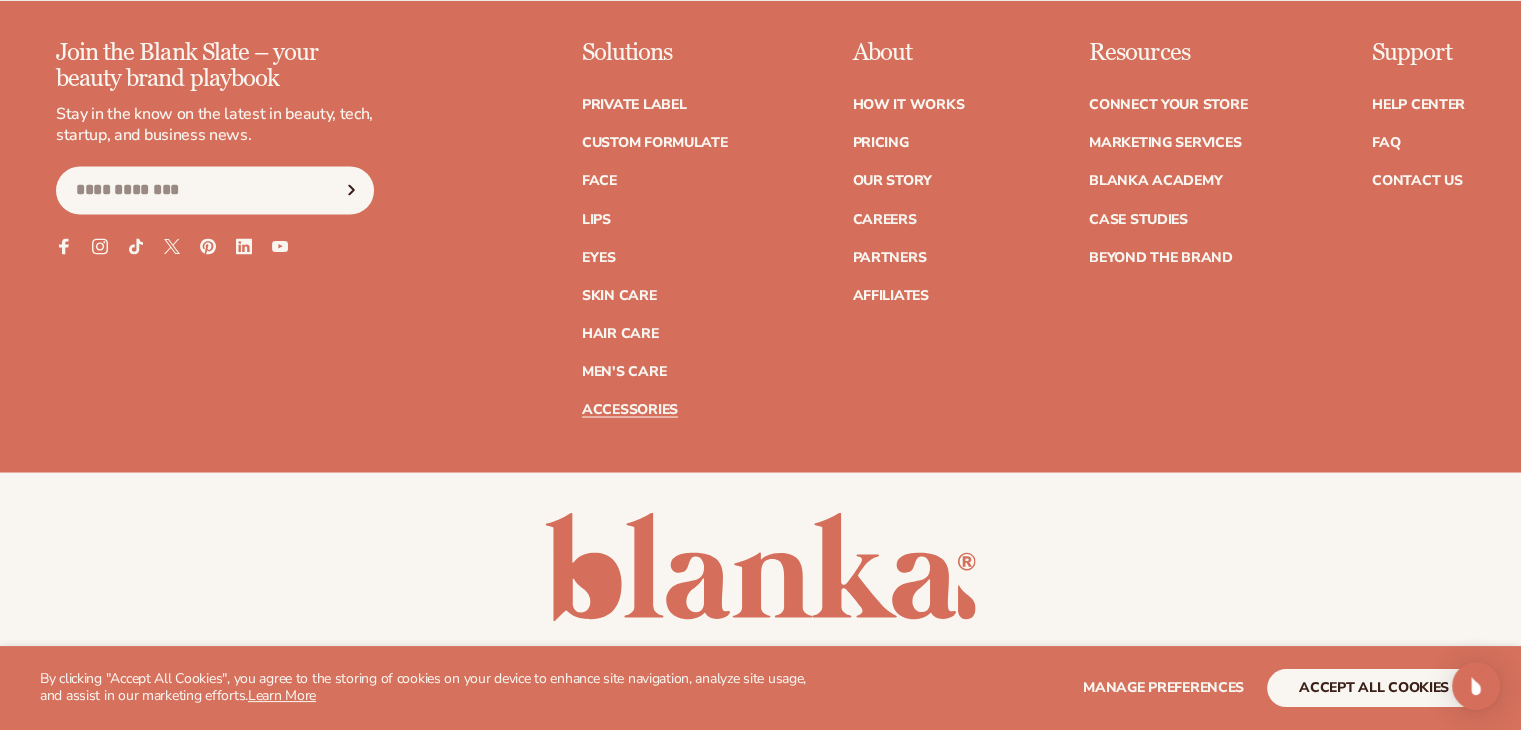 click on "Accessories" at bounding box center [630, 409] 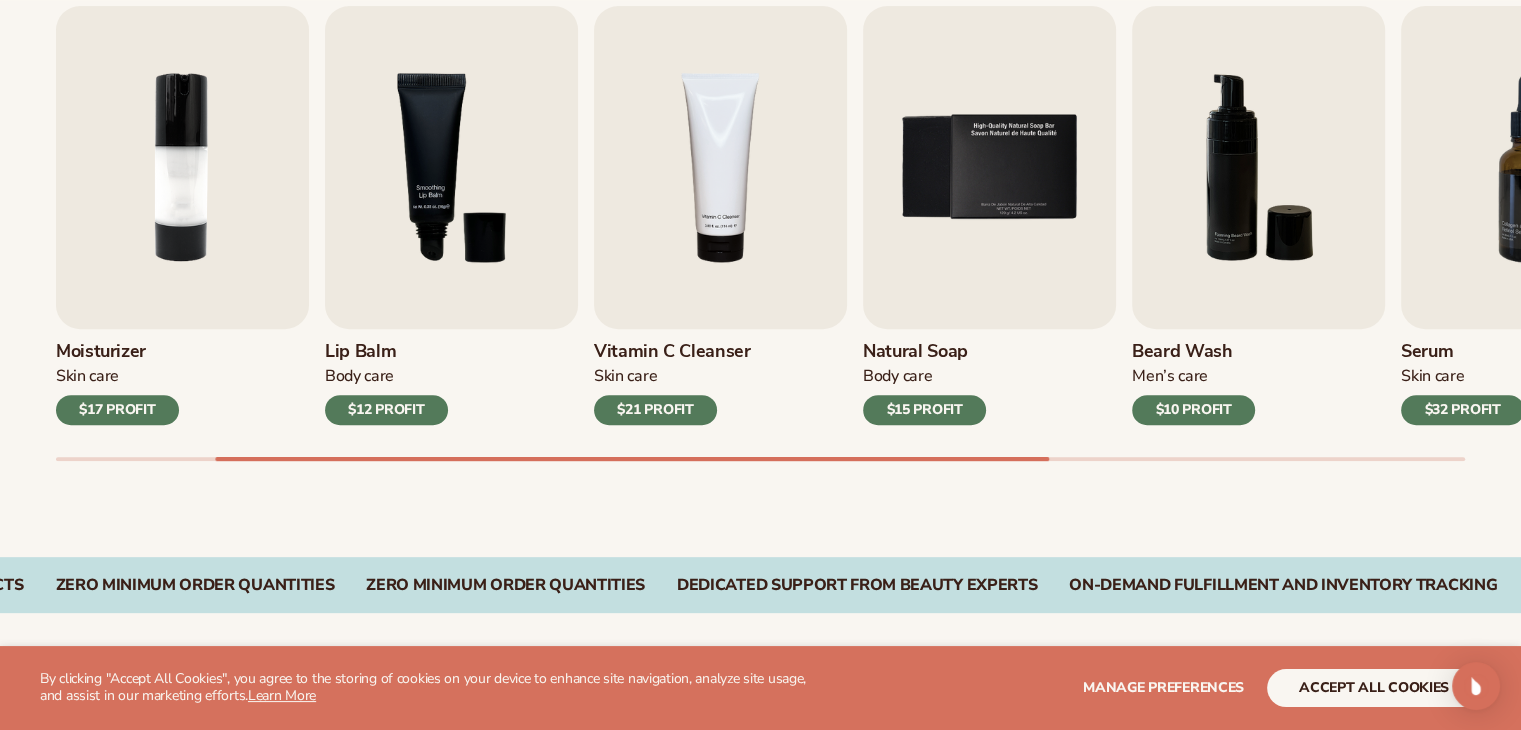 scroll, scrollTop: 716, scrollLeft: 0, axis: vertical 